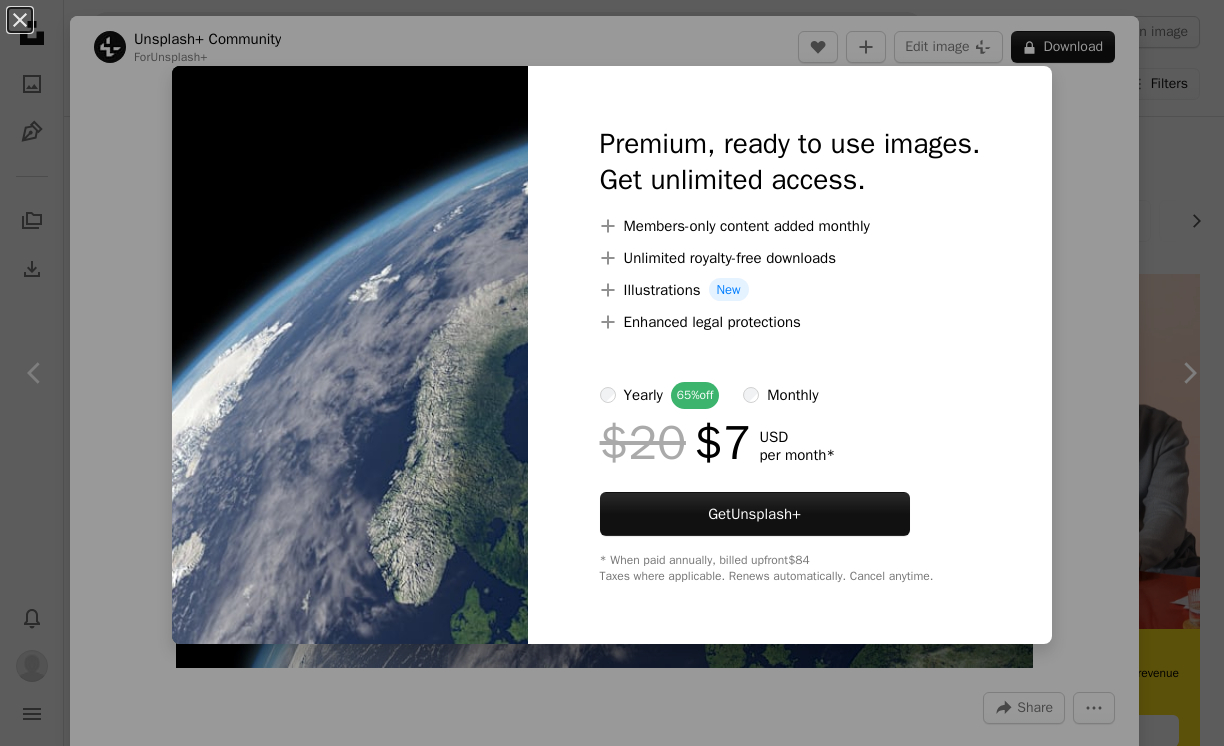 scroll, scrollTop: 9490, scrollLeft: 0, axis: vertical 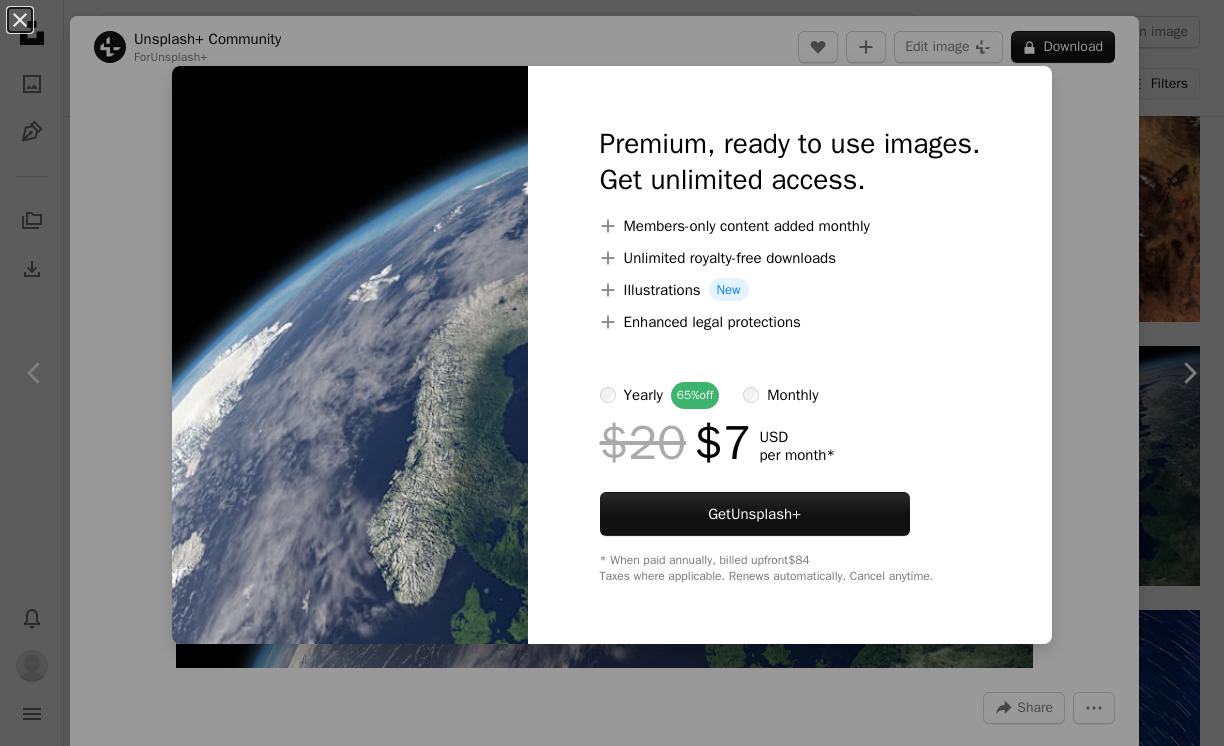 click on "An X shape Premium, ready to use images. Get unlimited access. A plus sign Members-only content added monthly A plus sign Unlimited royalty-free downloads A plus sign Illustrations  New A plus sign Enhanced legal protections yearly 65%  off monthly $20   $7 USD per month * Get  Unsplash+ * When paid annually, billed upfront  $84 Taxes where applicable. Renews automatically. Cancel anytime." at bounding box center [612, 373] 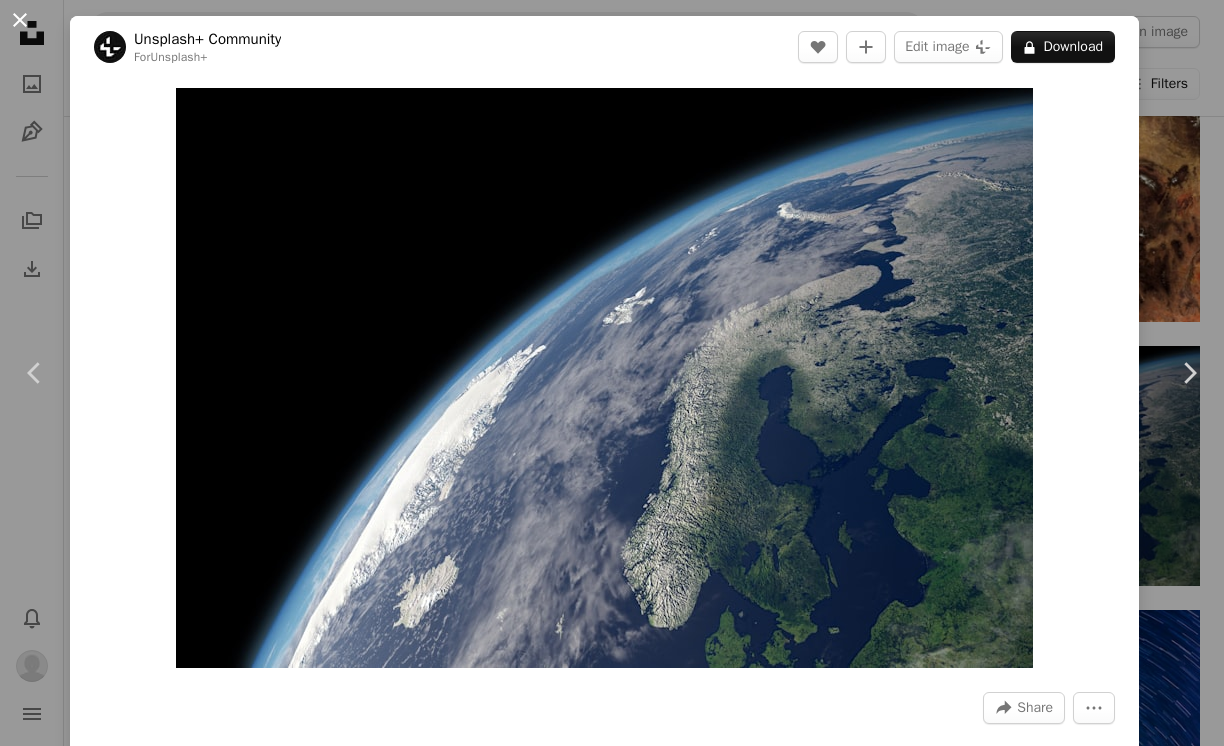 click on "An X shape" at bounding box center (20, 20) 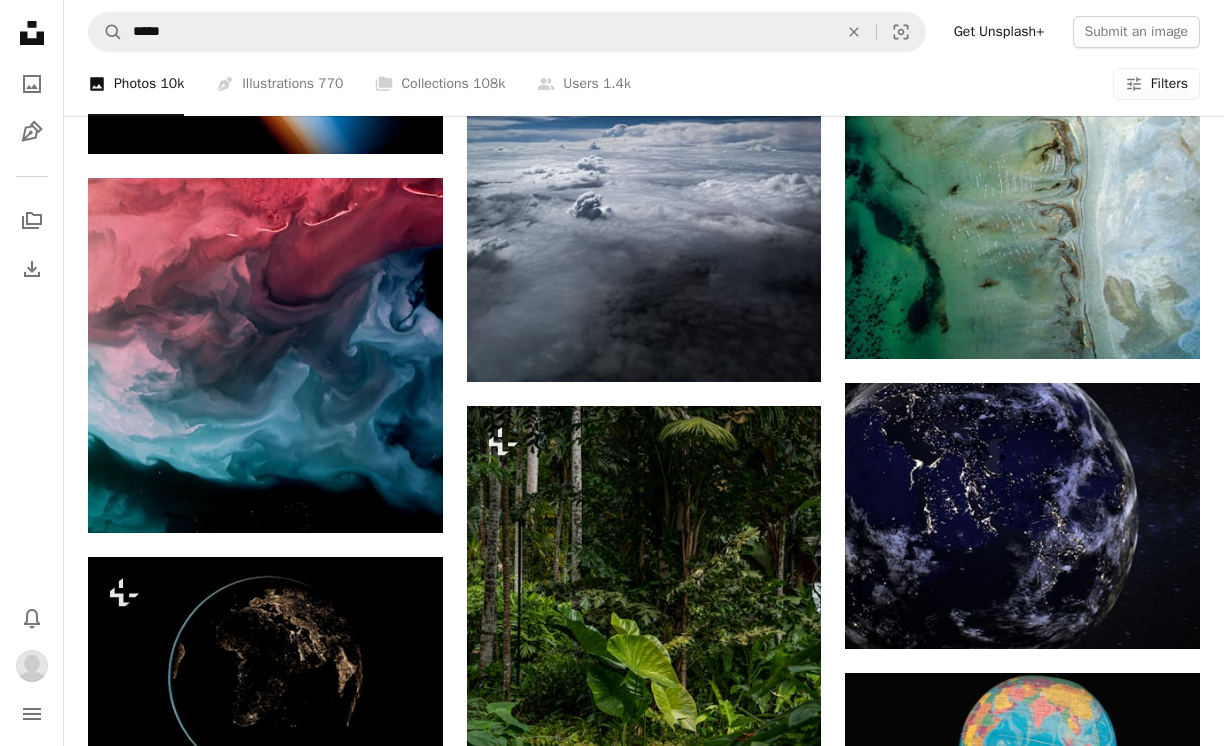 scroll, scrollTop: 11917, scrollLeft: 0, axis: vertical 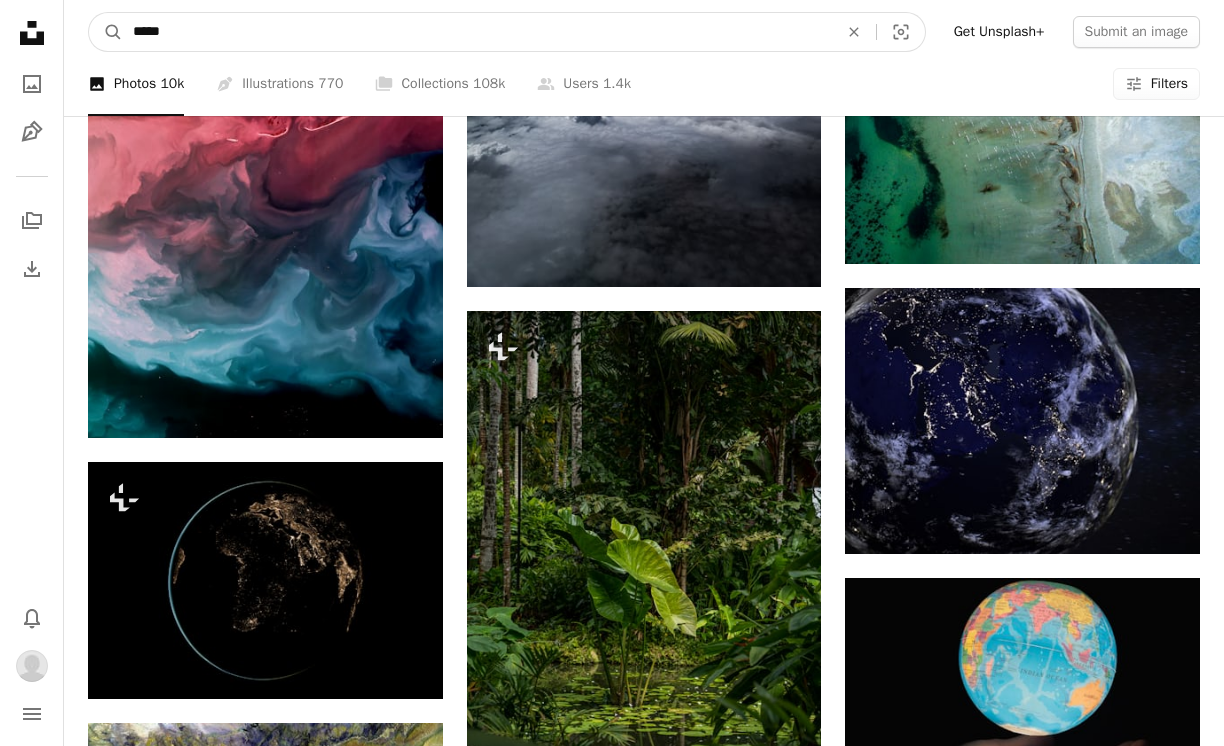 click on "*****" at bounding box center (477, 32) 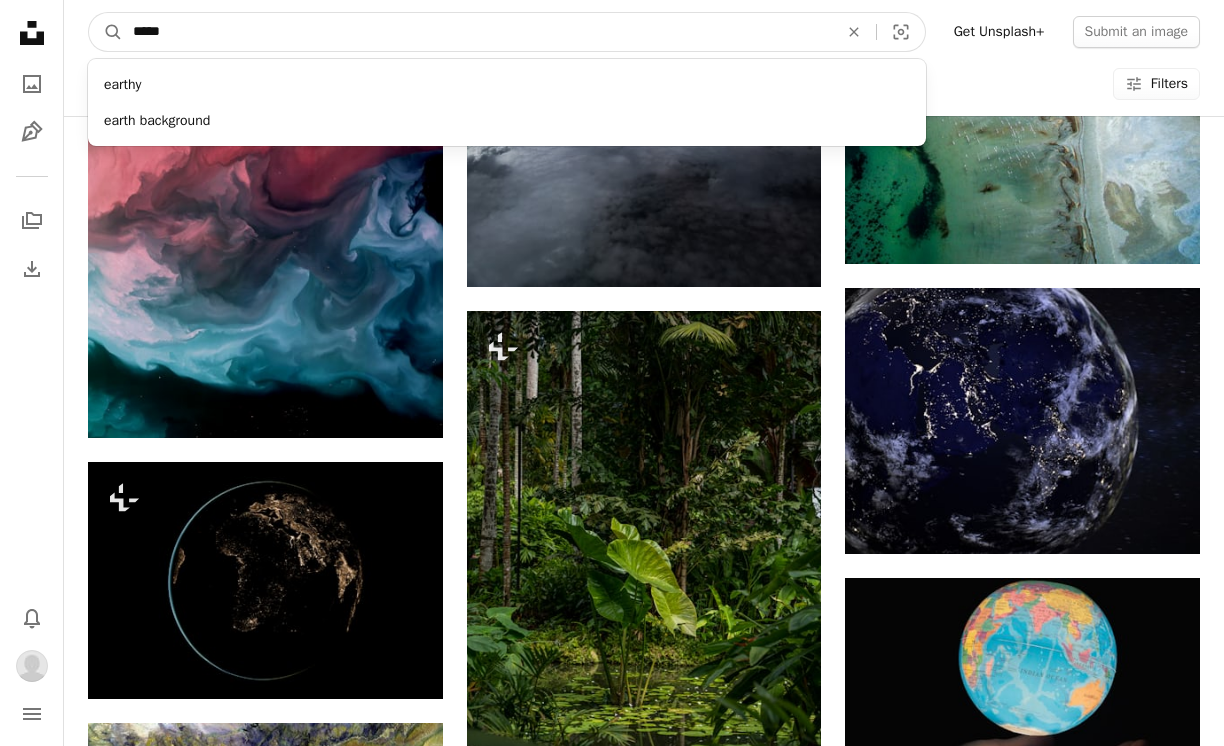 click on "*****" at bounding box center (477, 32) 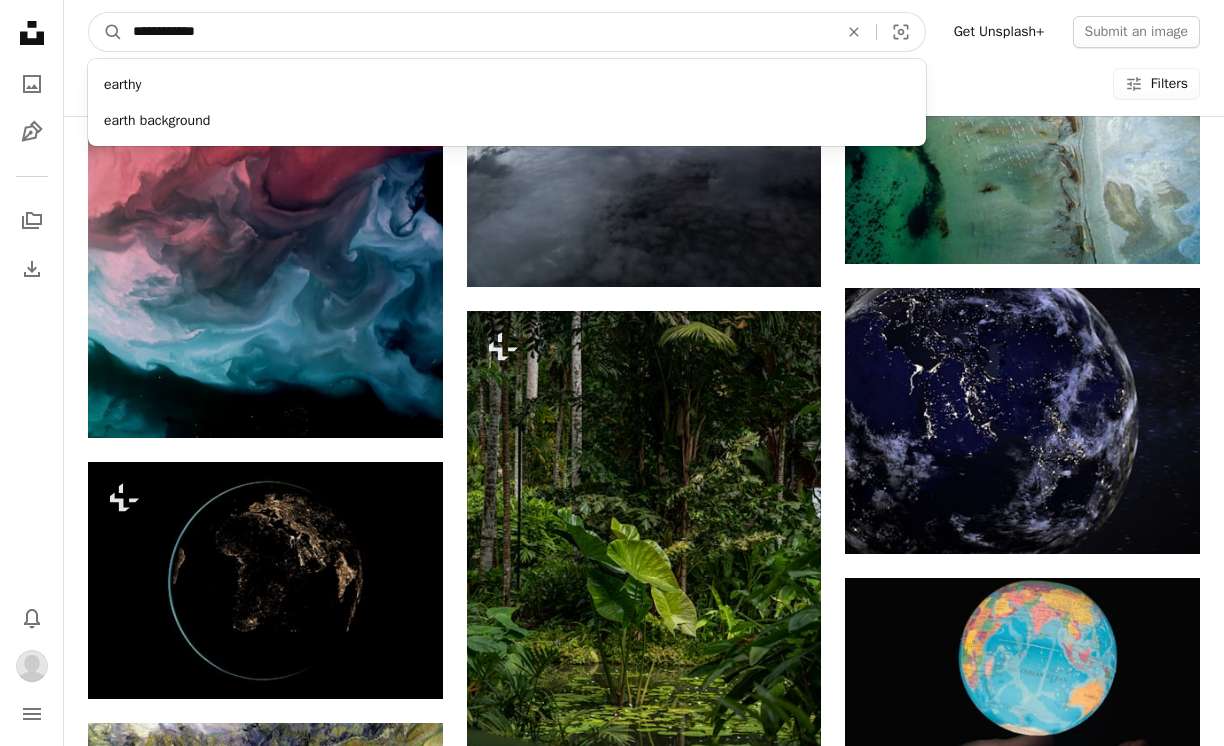 type on "**********" 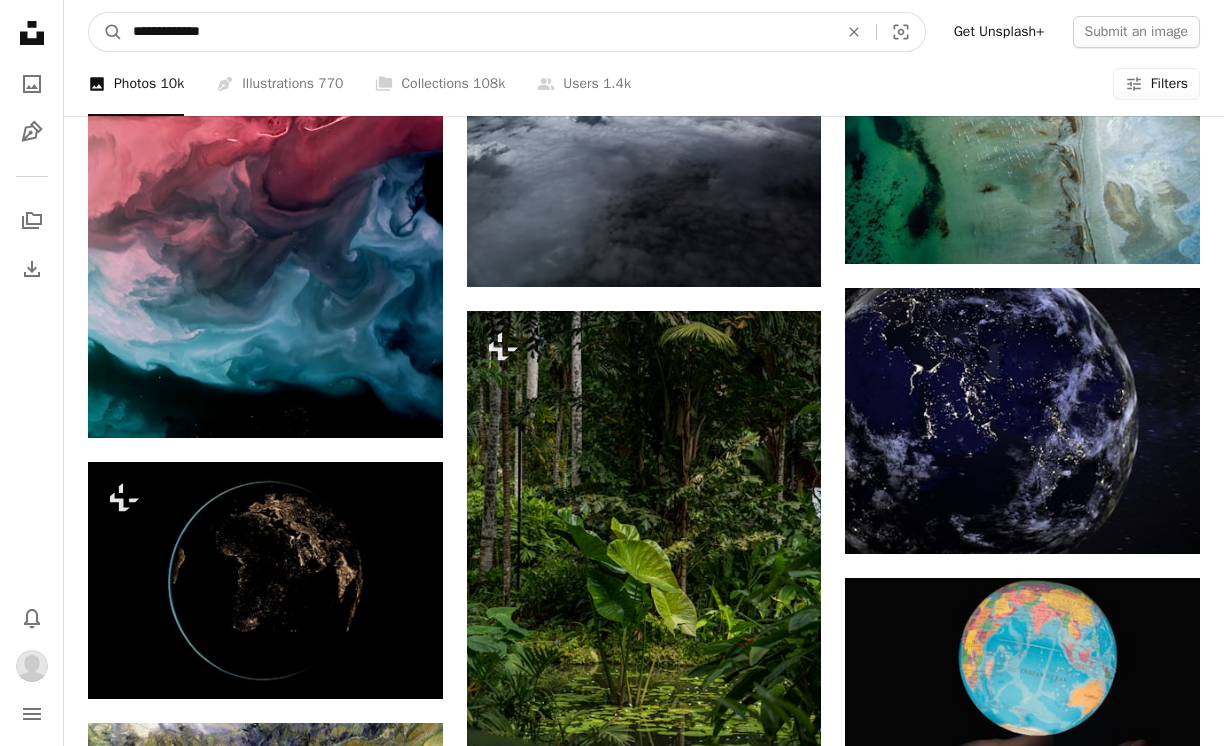 click on "A magnifying glass" at bounding box center [106, 32] 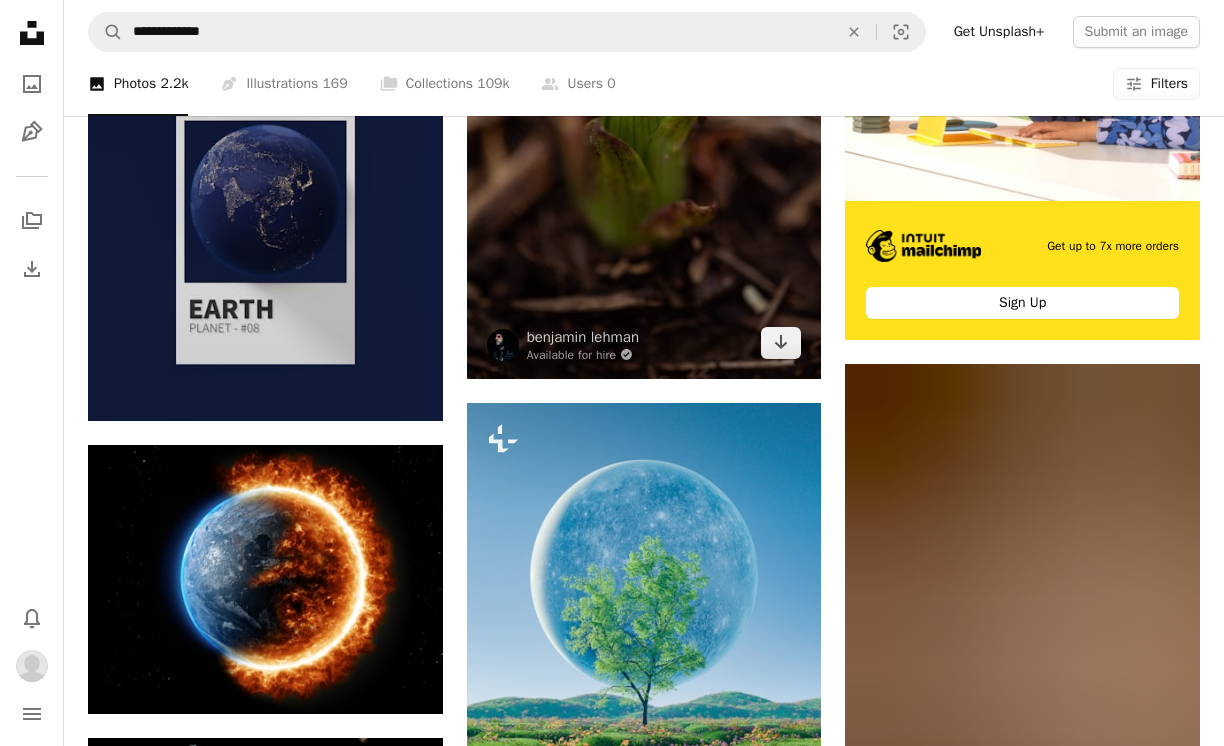 scroll, scrollTop: 435, scrollLeft: 0, axis: vertical 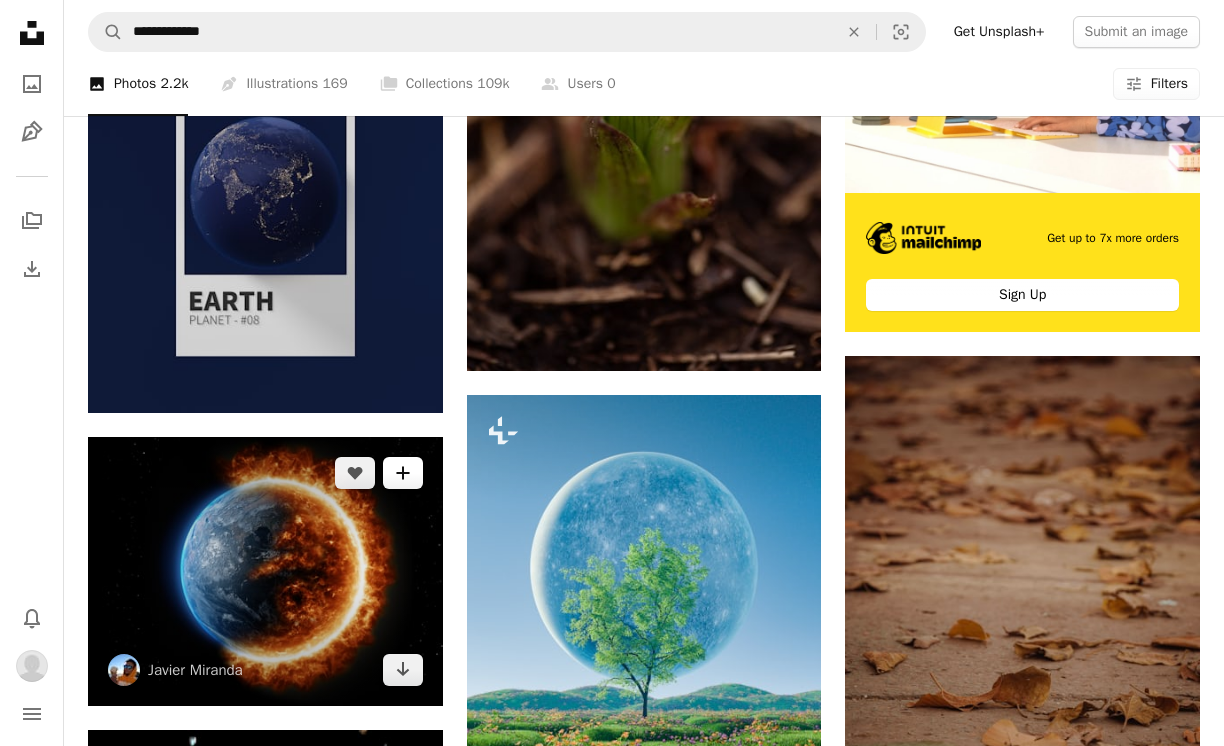 click on "A plus sign" at bounding box center (403, 473) 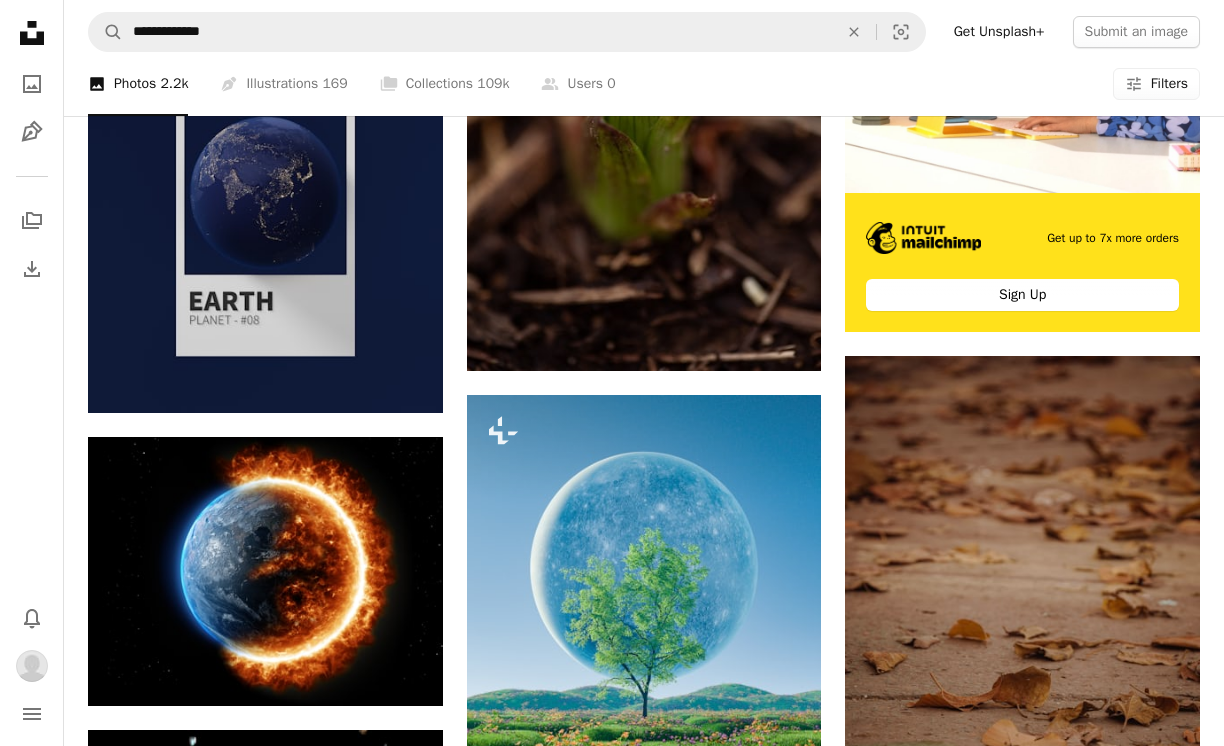 click on "38 photos" at bounding box center (778, 4018) 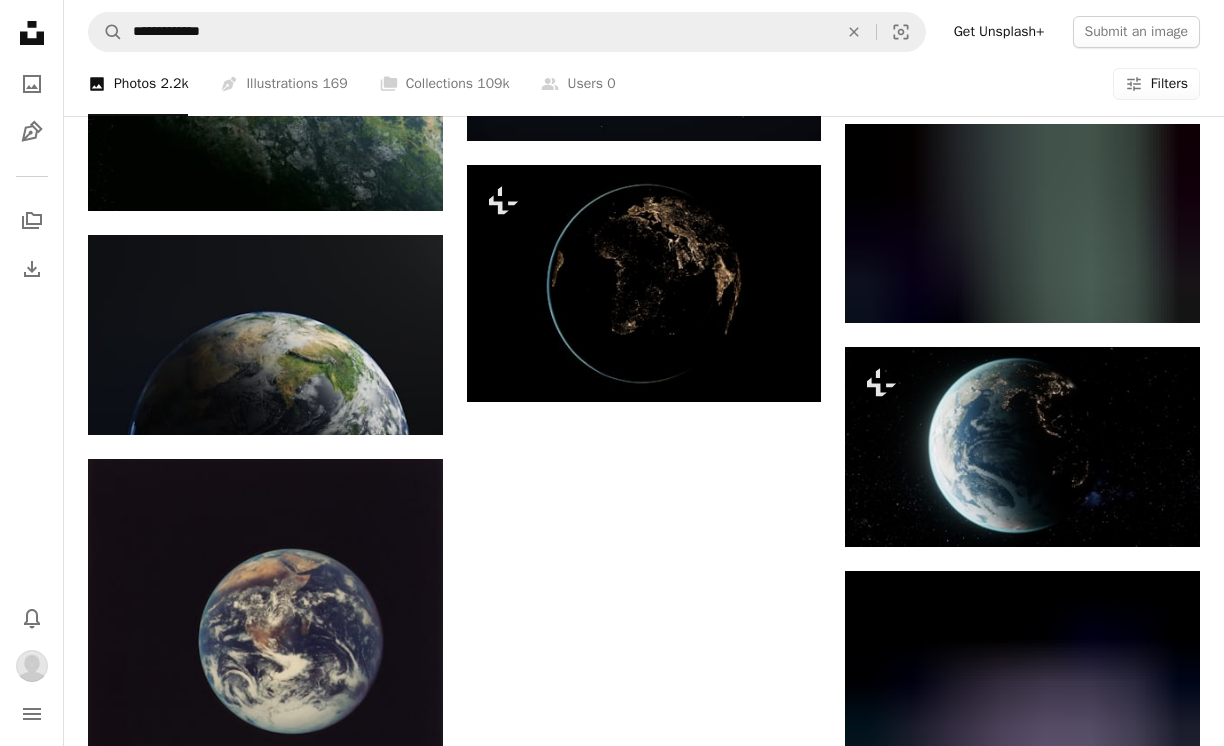 scroll, scrollTop: 2004, scrollLeft: 0, axis: vertical 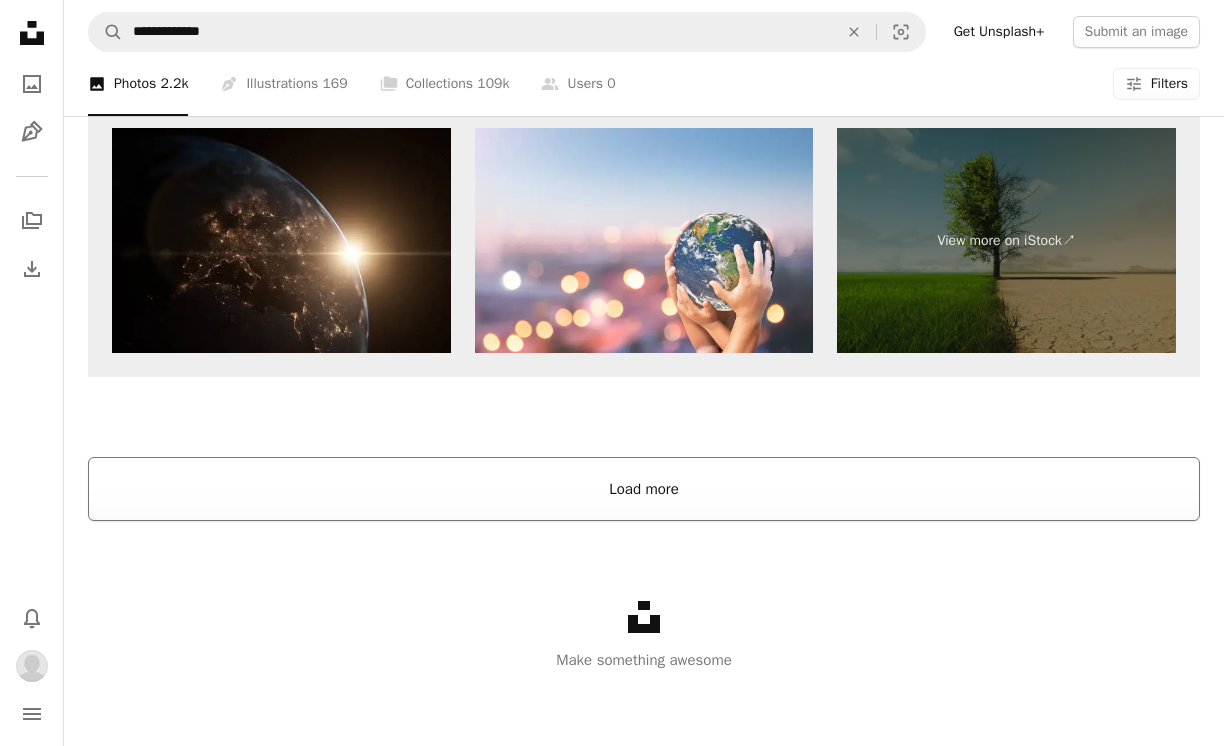click on "Load more" at bounding box center (644, 489) 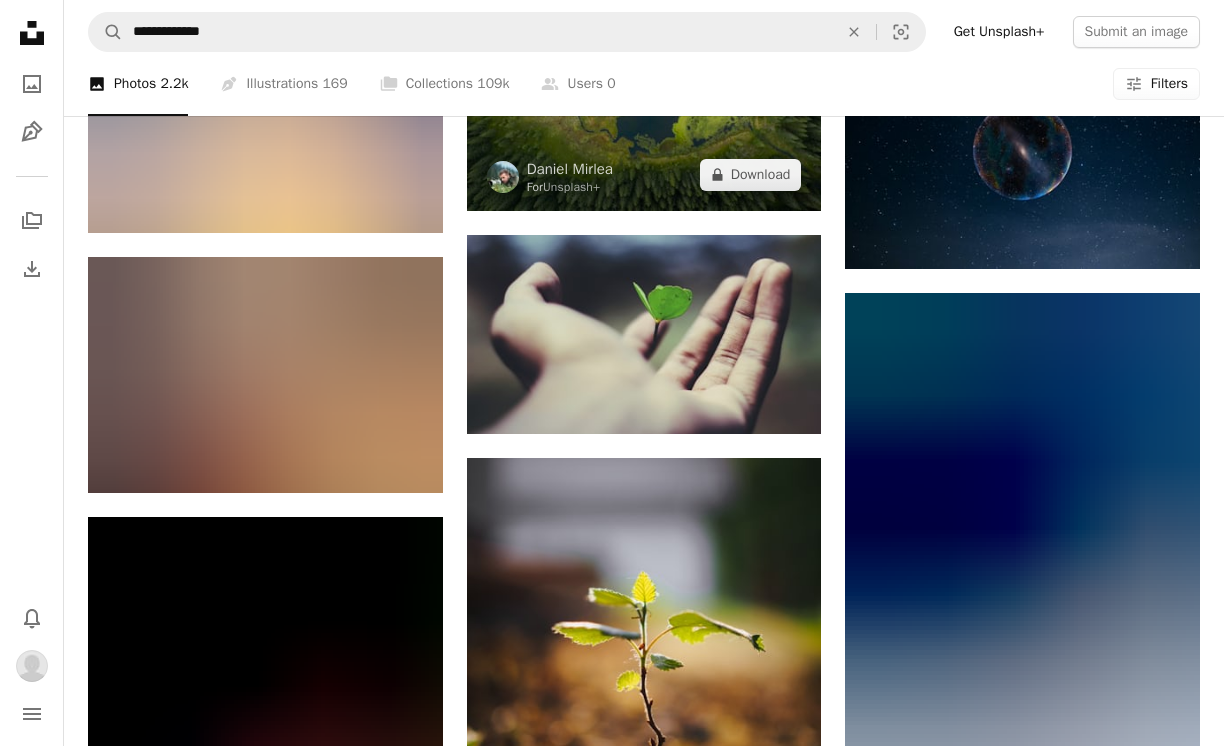 scroll, scrollTop: 7336, scrollLeft: 0, axis: vertical 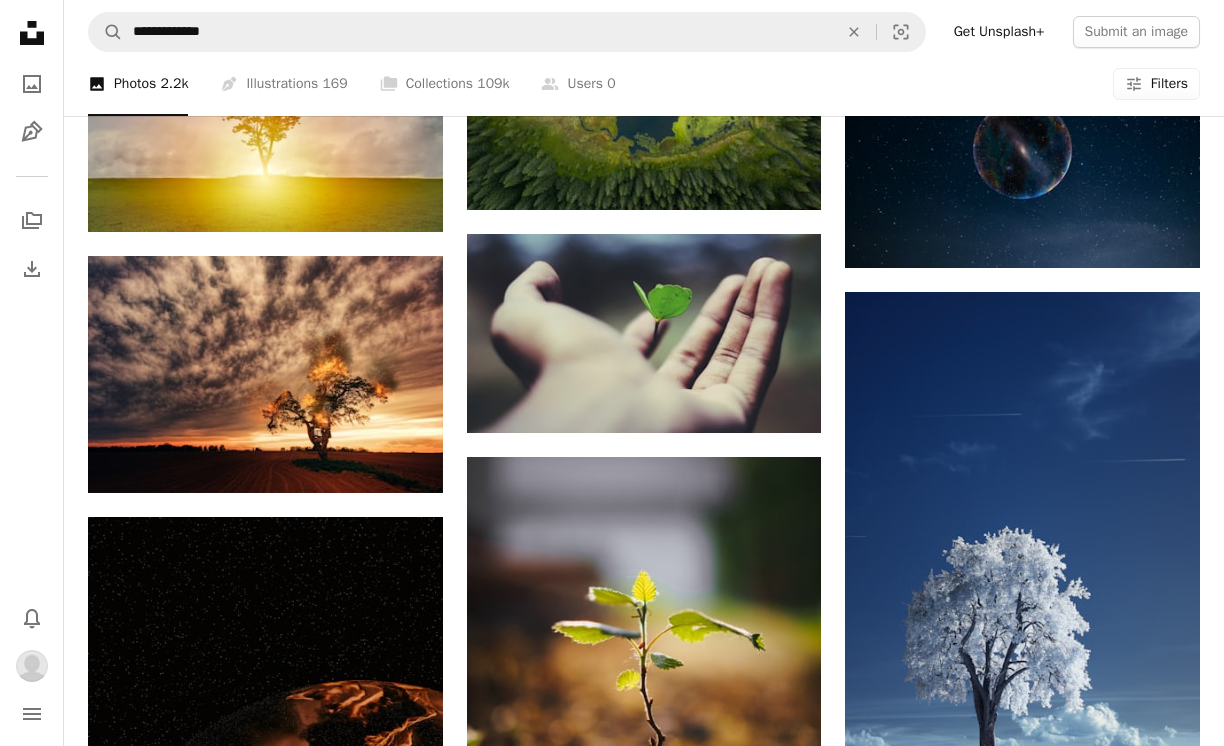 click on "Filters Filters" at bounding box center [1156, 84] 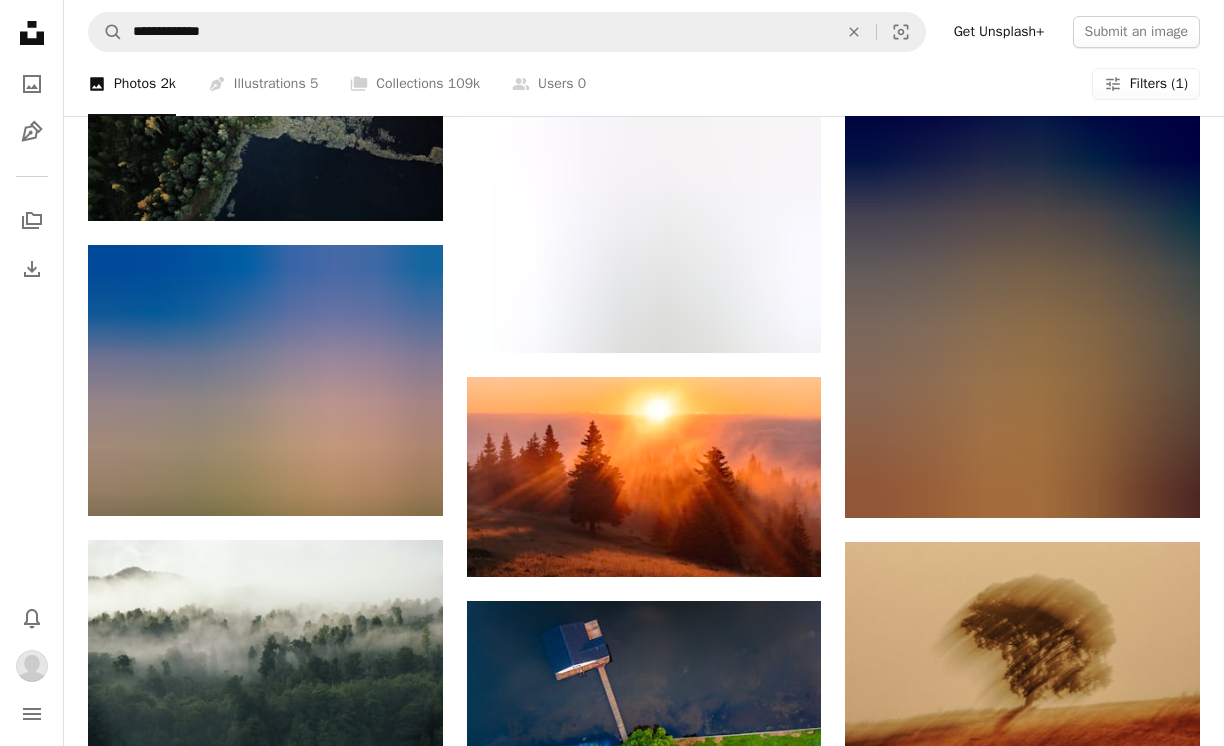 scroll, scrollTop: 11907, scrollLeft: 0, axis: vertical 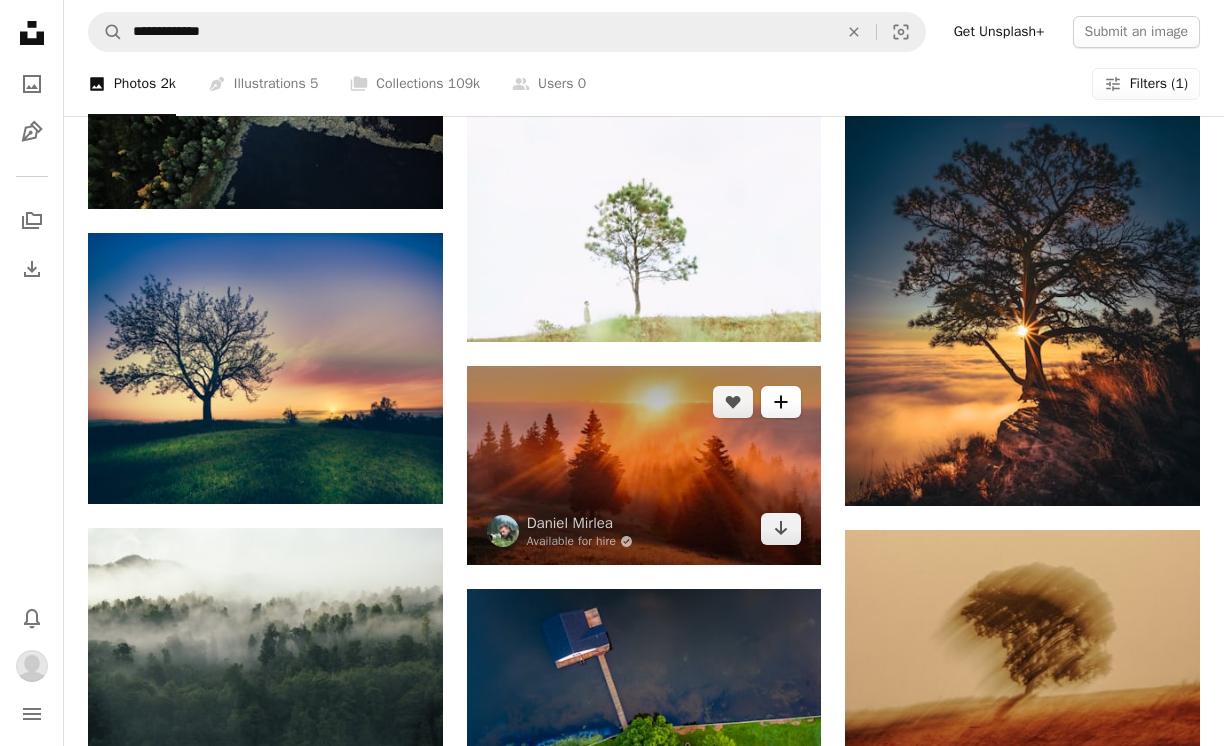click on "A plus sign" at bounding box center [781, 402] 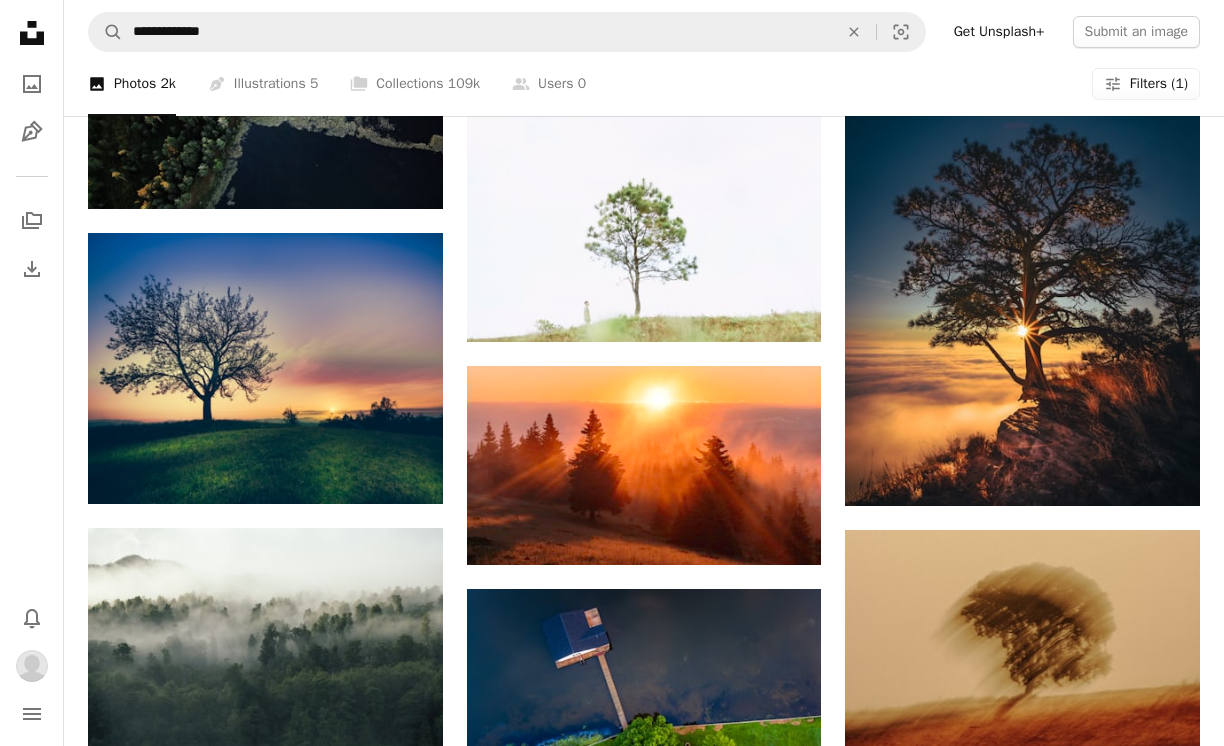 click on "Dissertation Defense Ideas" at bounding box center [694, 3984] 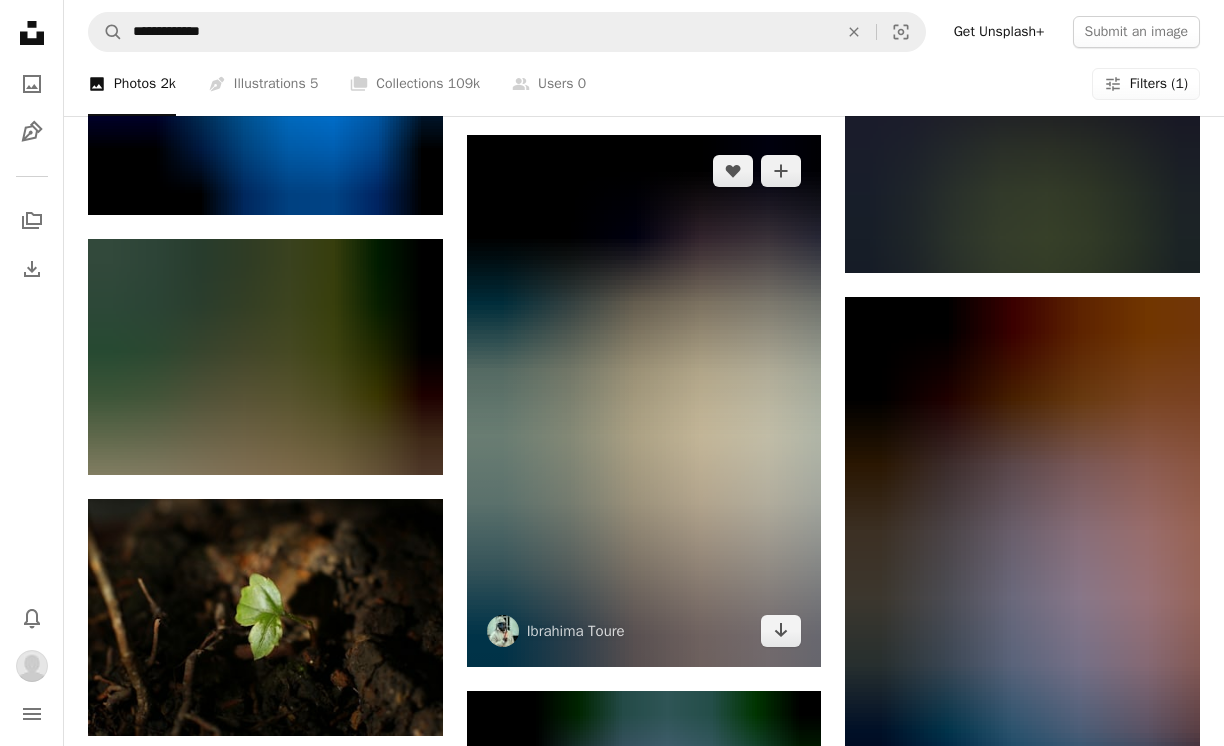 scroll, scrollTop: 26210, scrollLeft: 0, axis: vertical 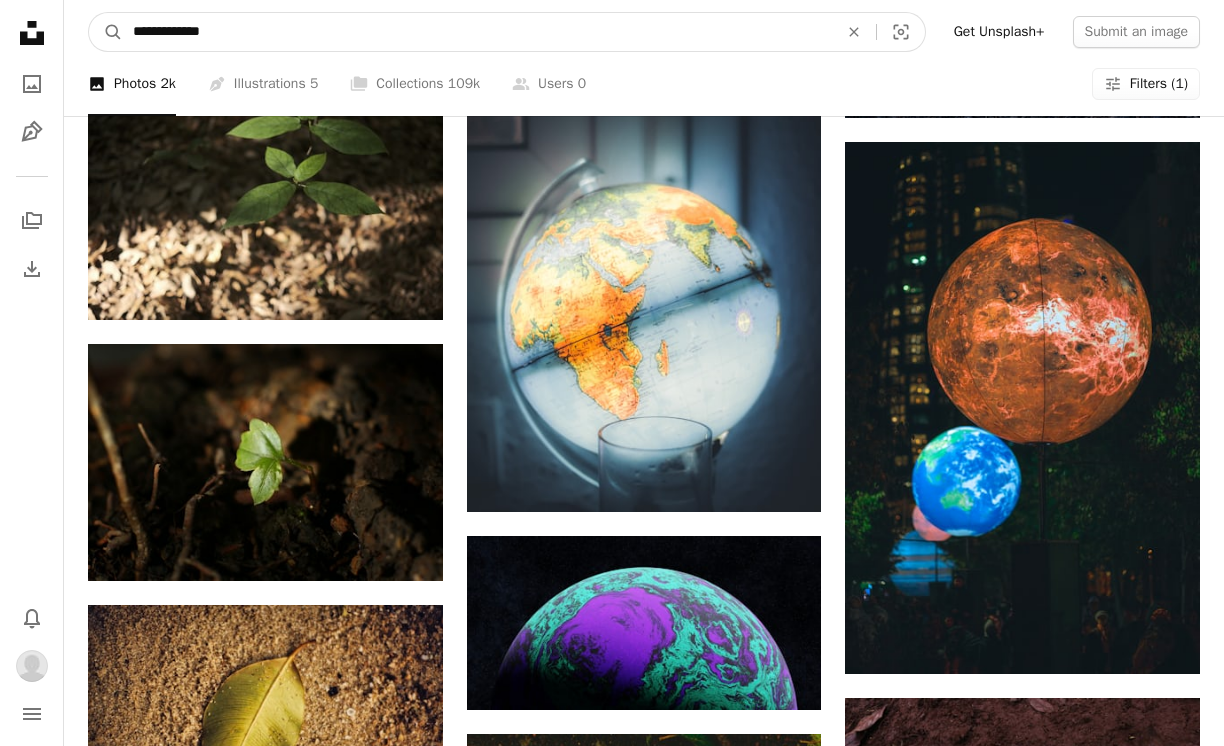 click on "**********" at bounding box center [477, 32] 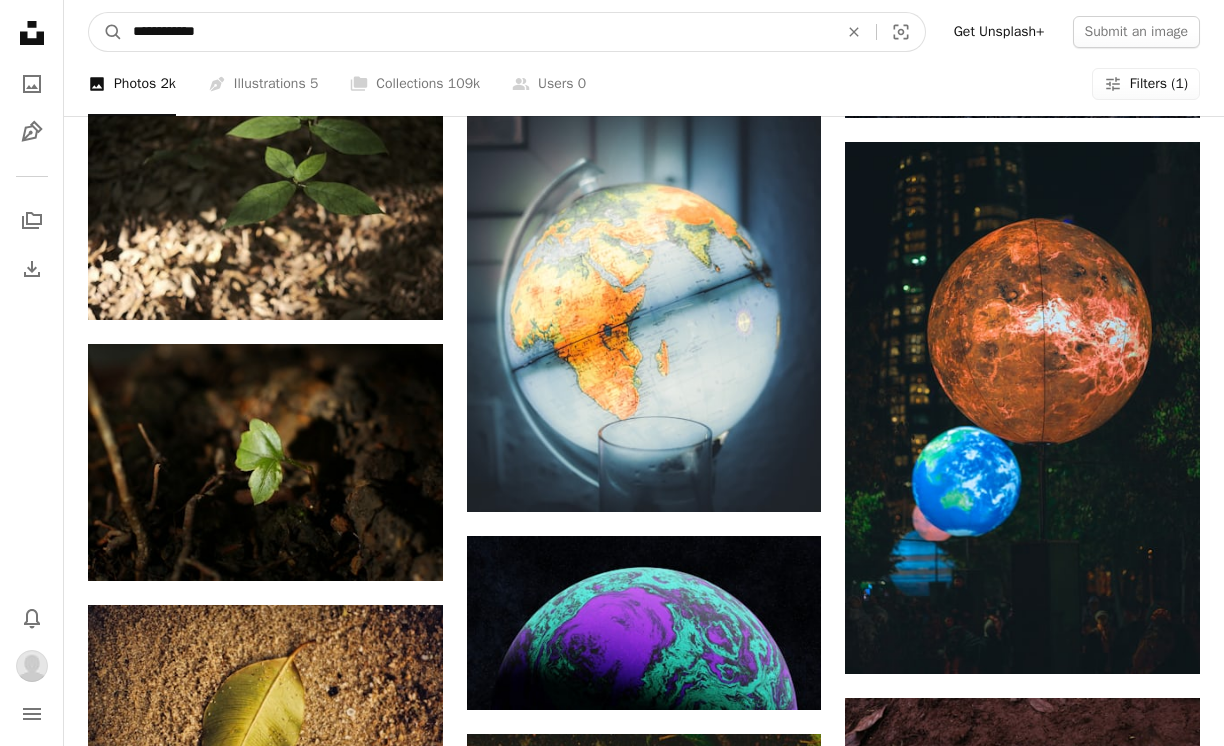 type on "**********" 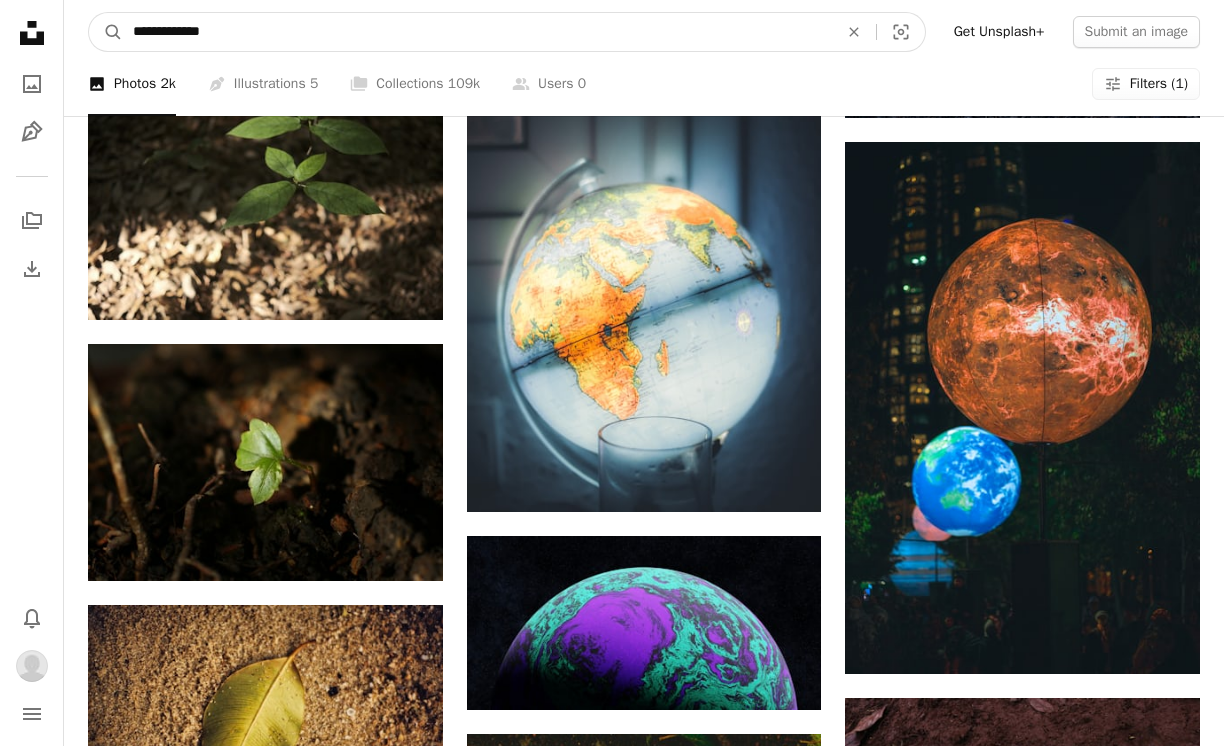 click on "A magnifying glass" at bounding box center [106, 32] 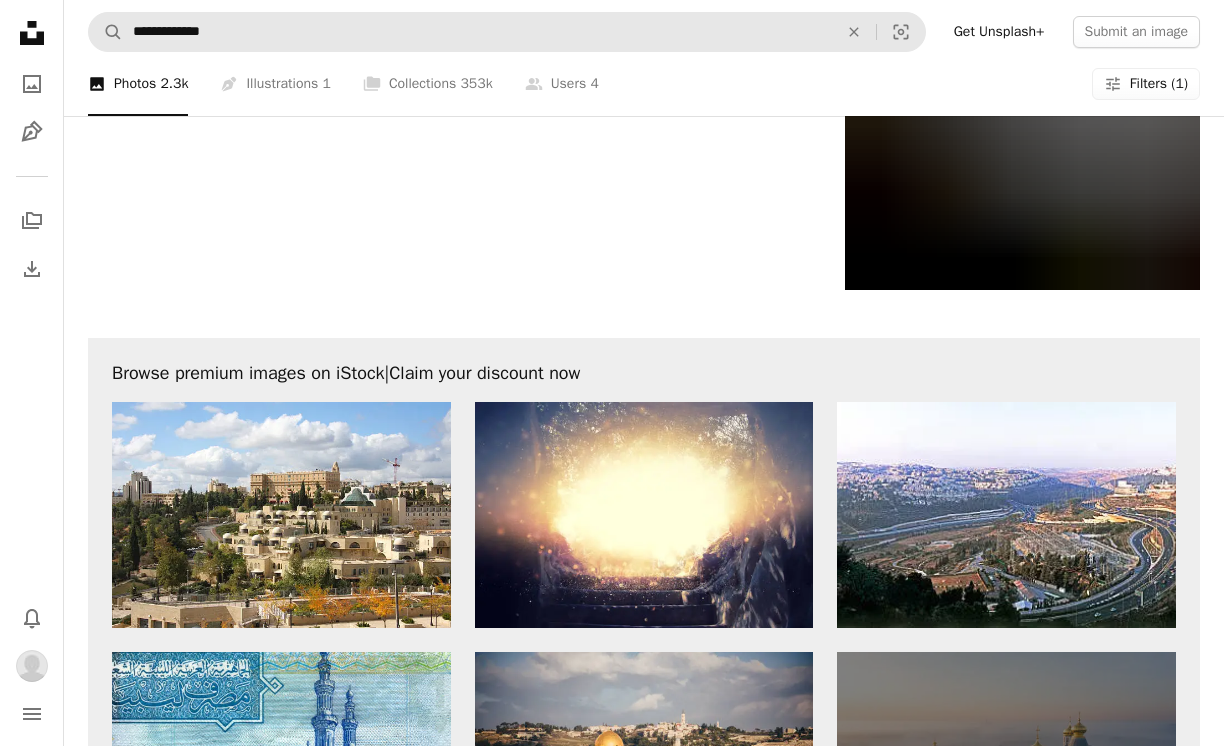scroll, scrollTop: 3567, scrollLeft: 0, axis: vertical 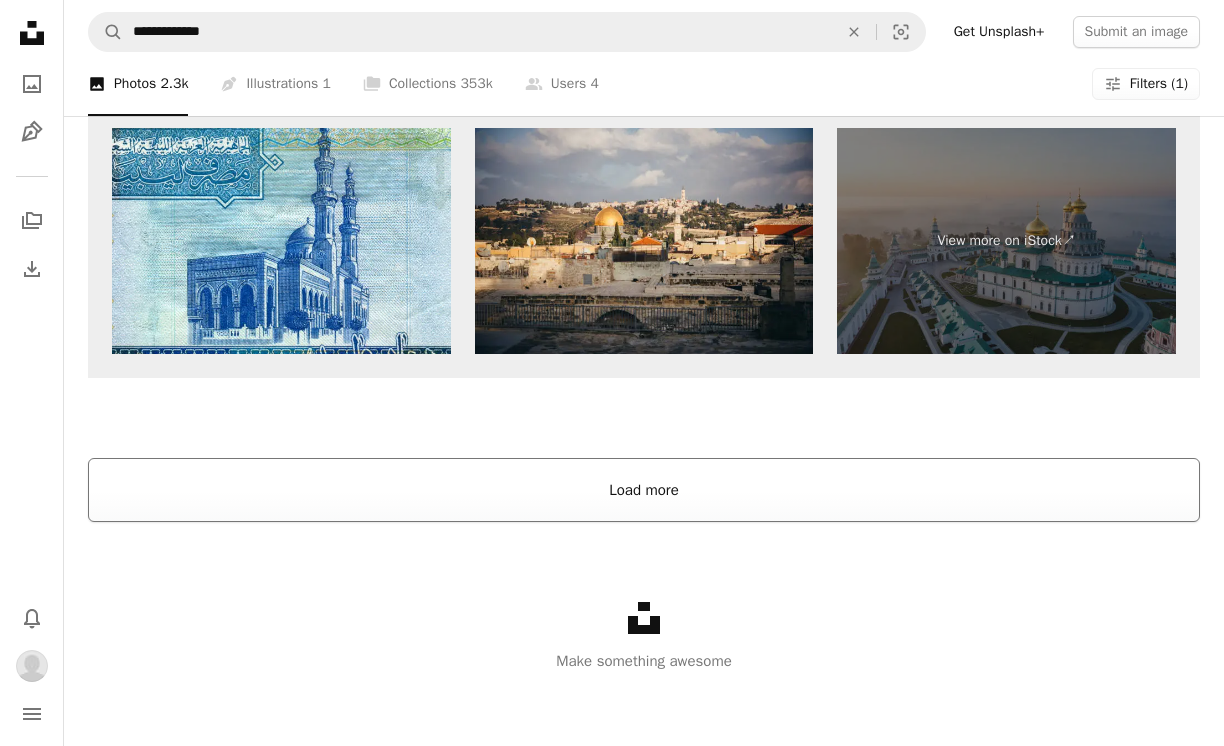 click on "Load more" at bounding box center (644, 490) 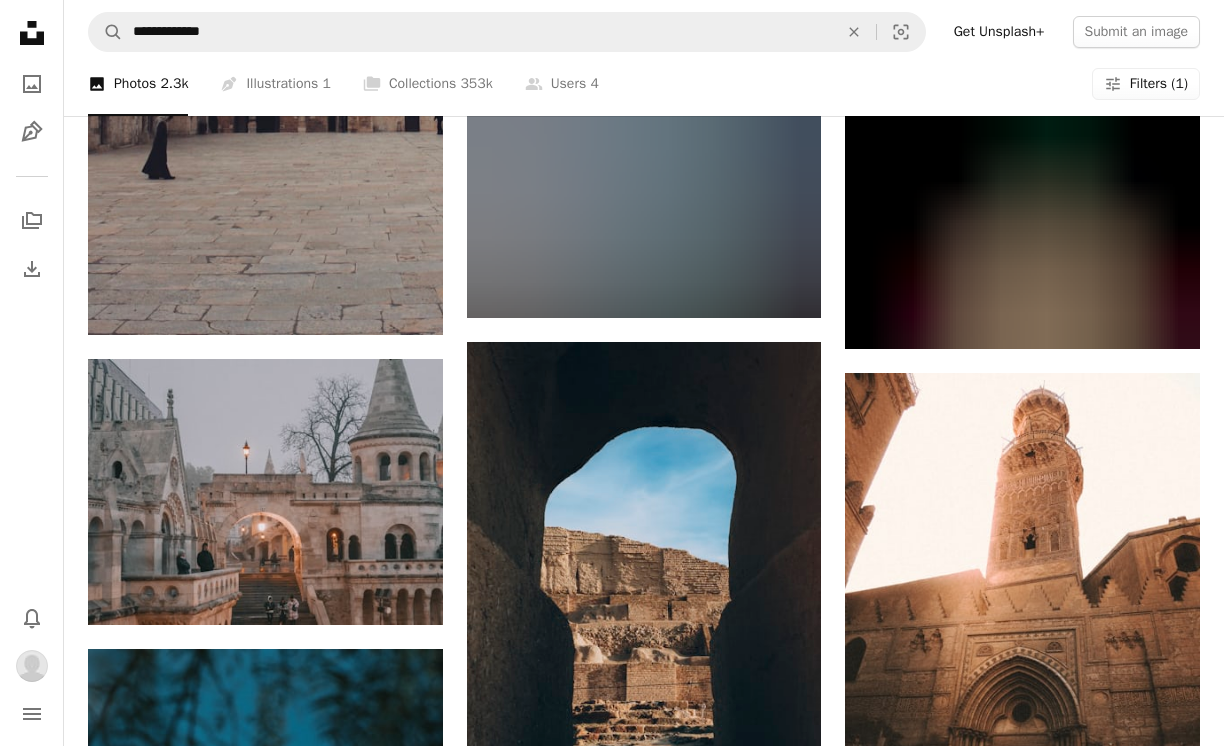 scroll, scrollTop: 8940, scrollLeft: 0, axis: vertical 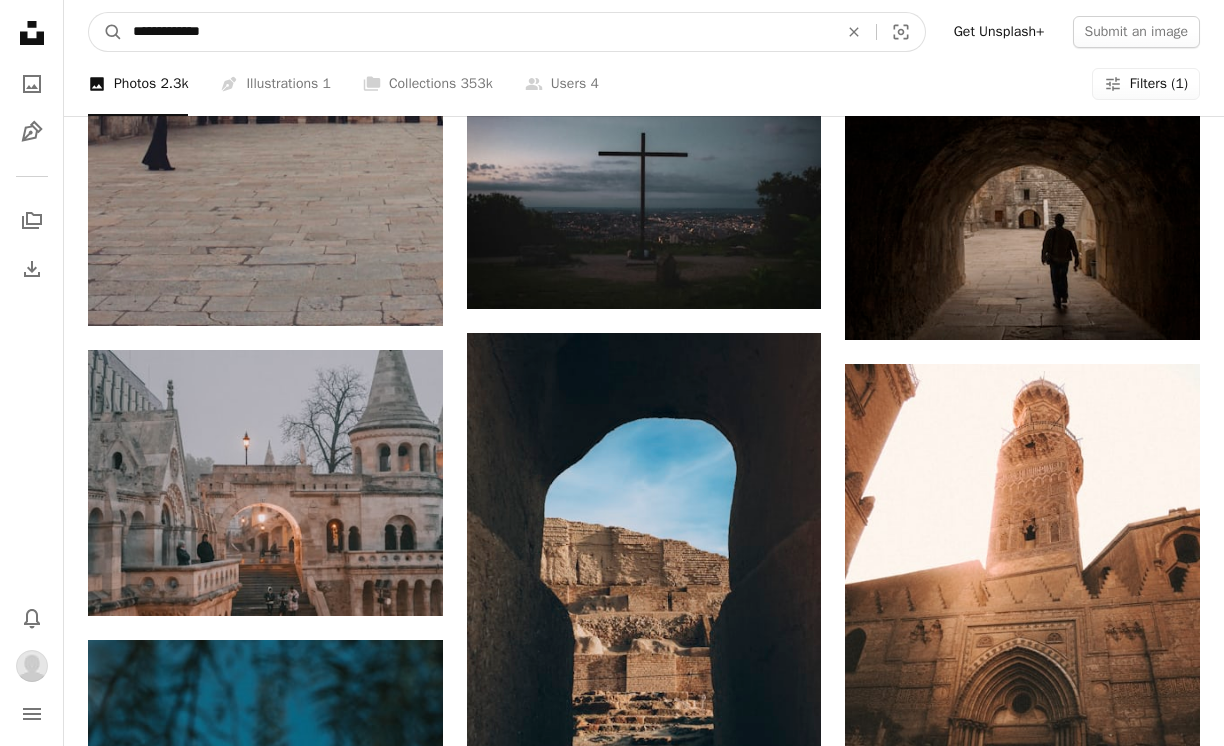 click on "**********" at bounding box center [477, 32] 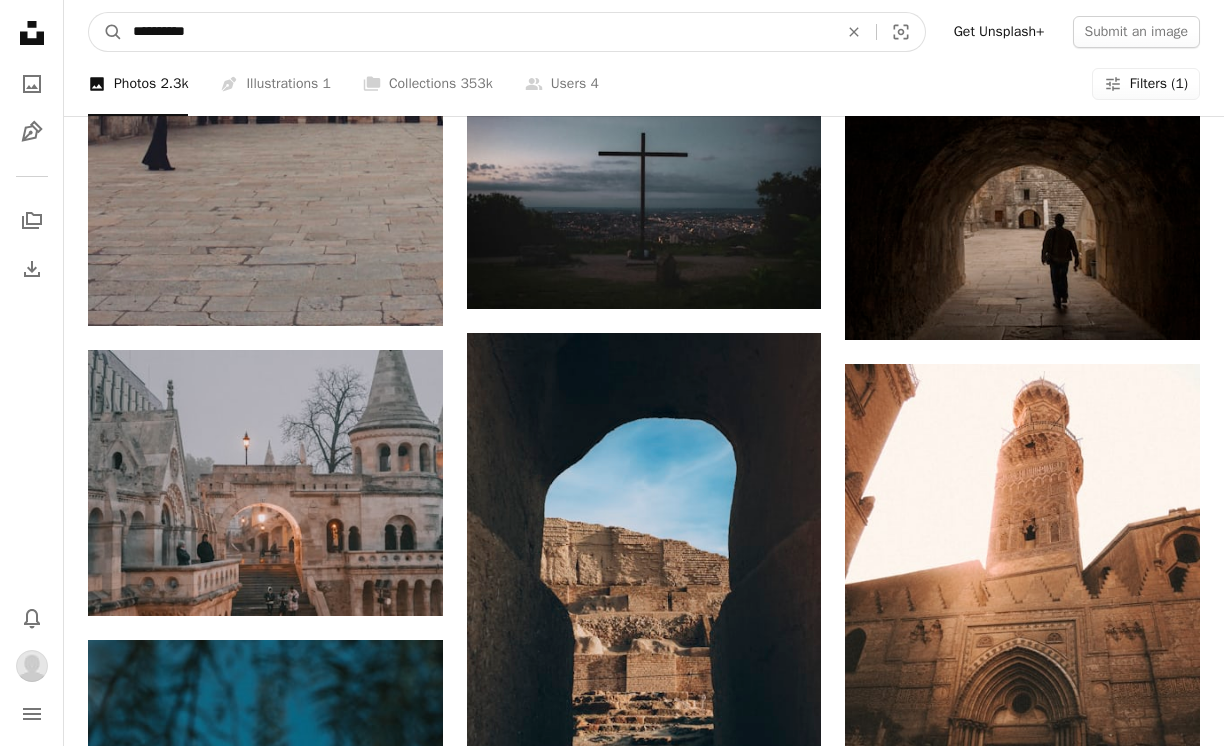 type on "**********" 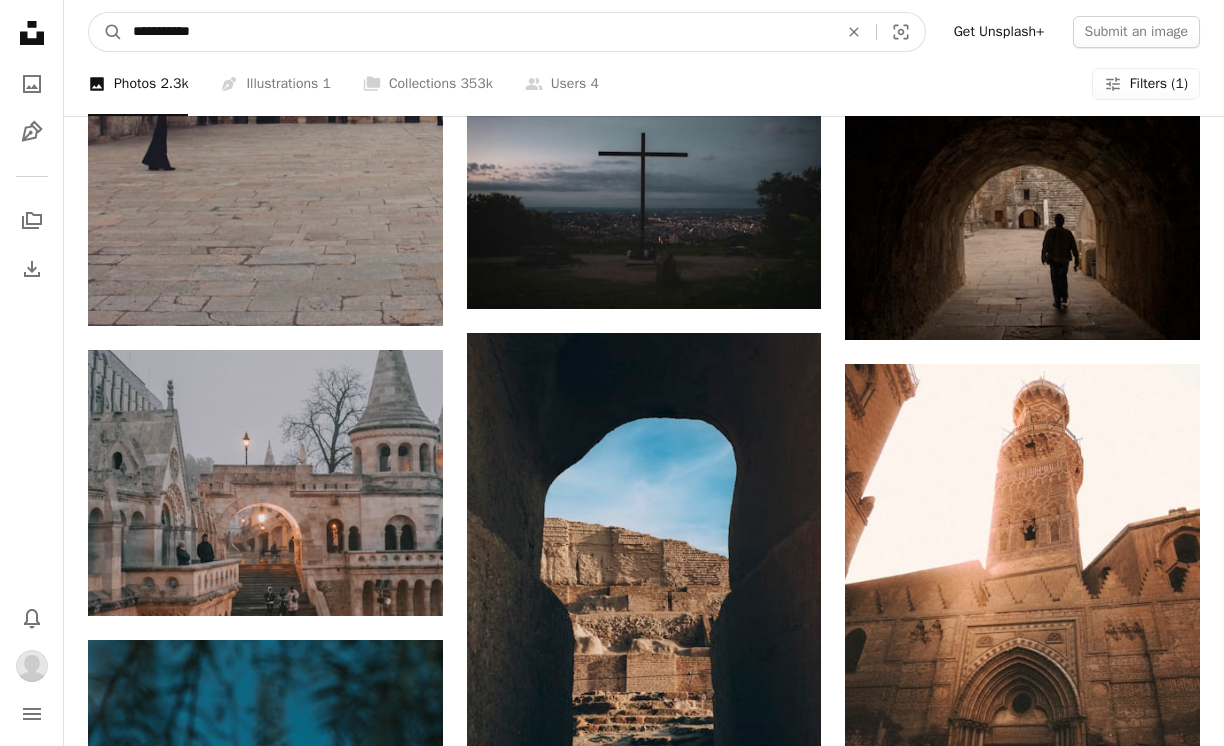 click on "A magnifying glass" at bounding box center [106, 32] 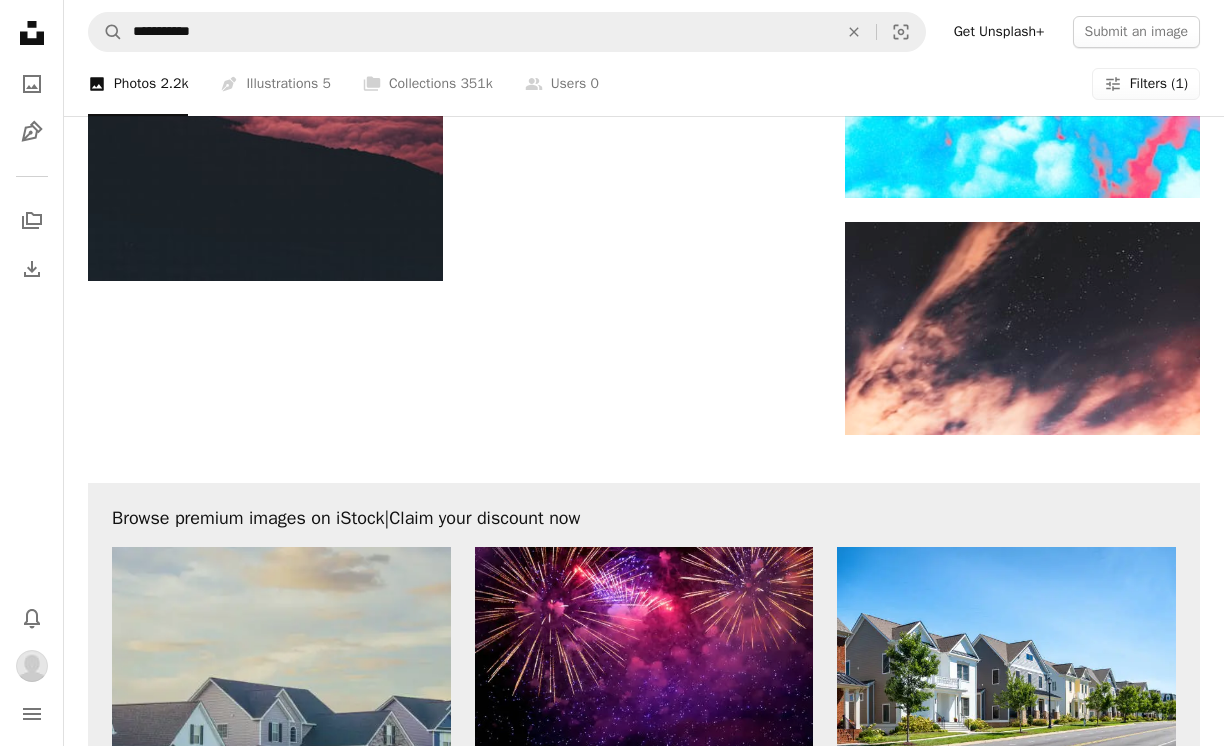 scroll, scrollTop: 2600, scrollLeft: 0, axis: vertical 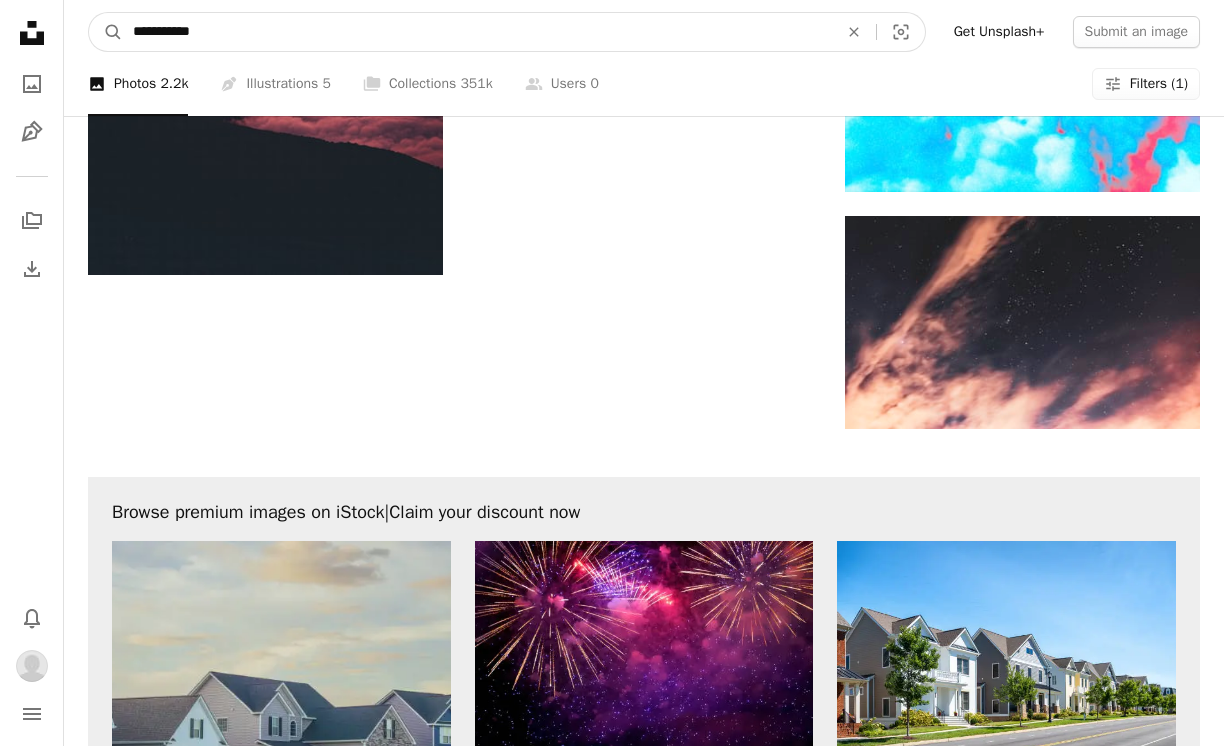click on "**********" at bounding box center (477, 32) 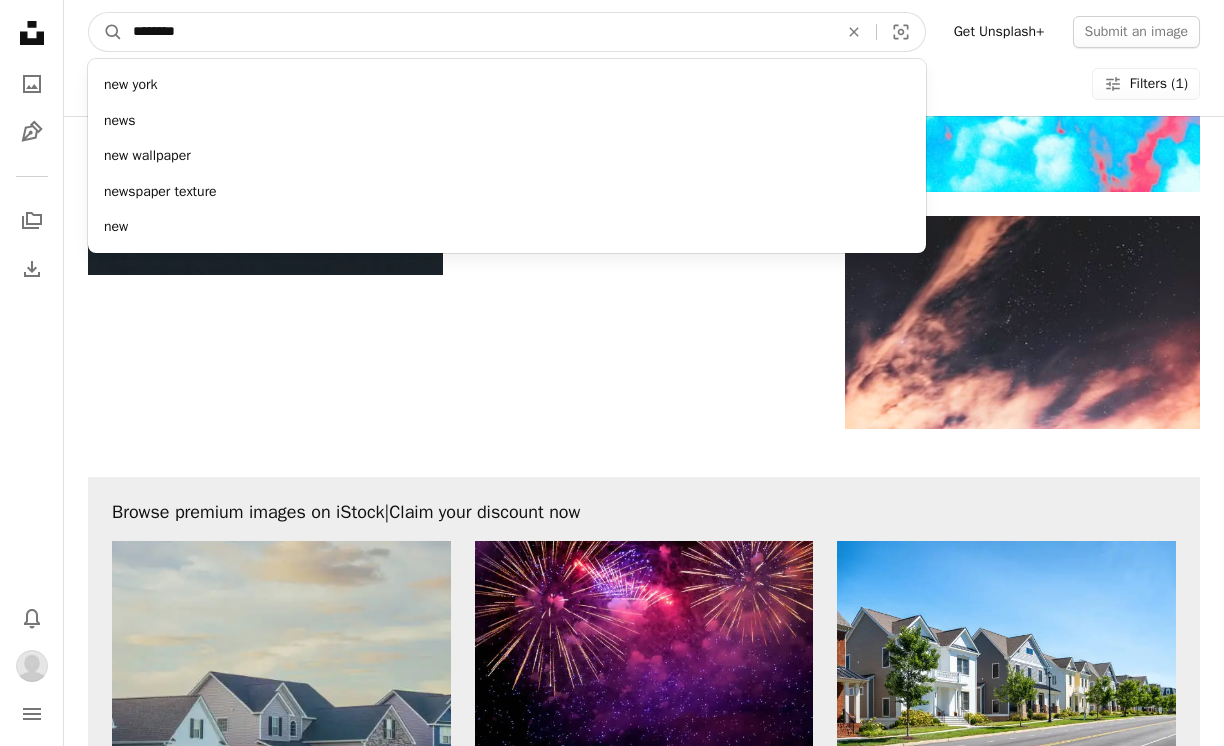 type on "*********" 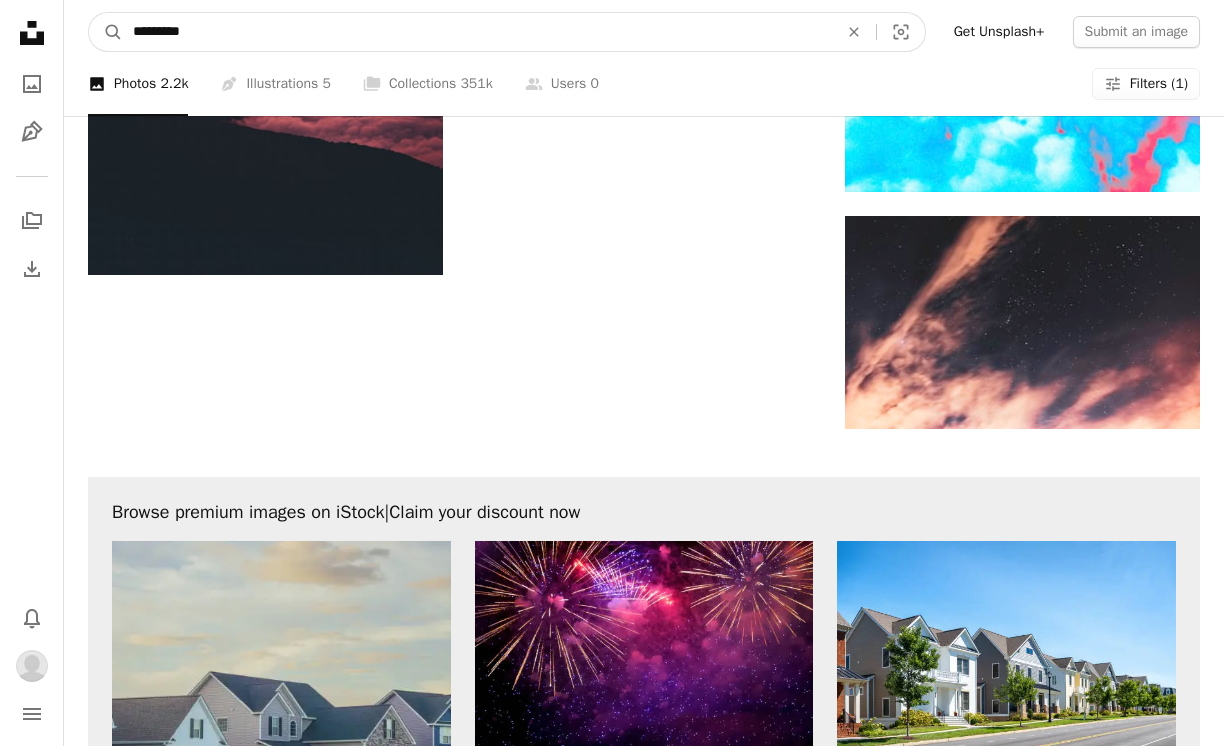click on "A magnifying glass" at bounding box center (106, 32) 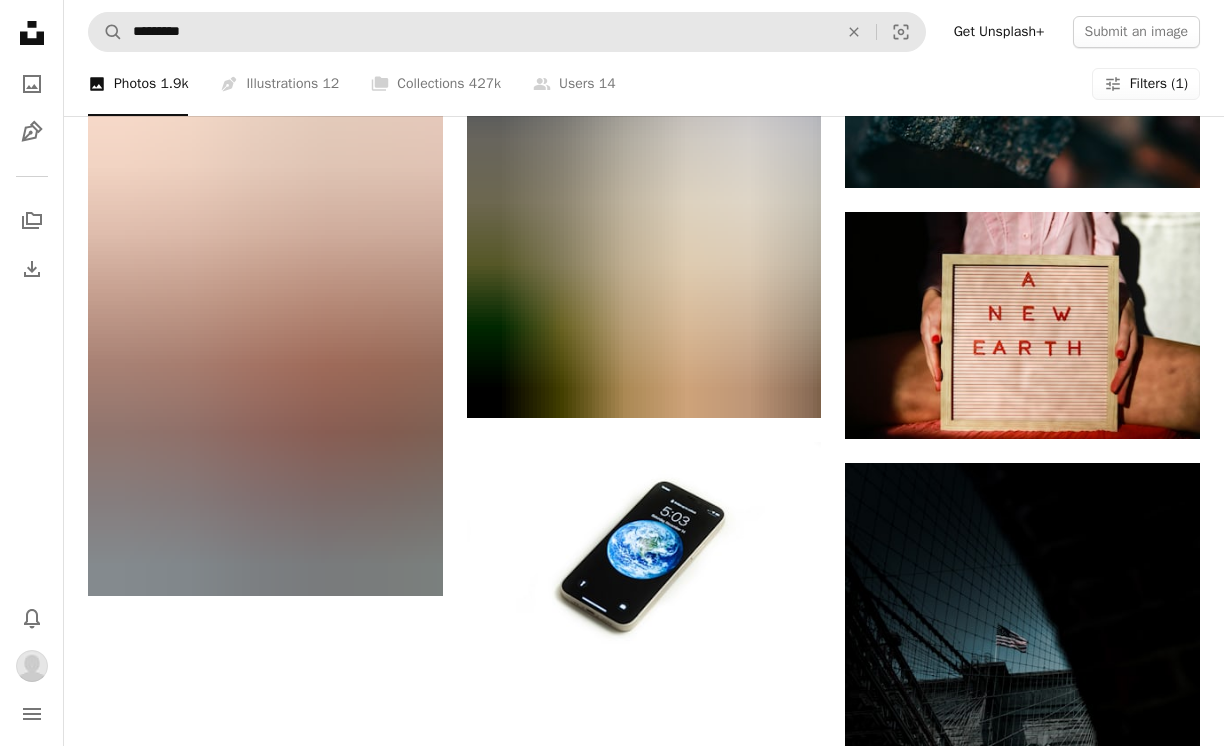 scroll, scrollTop: 2310, scrollLeft: 0, axis: vertical 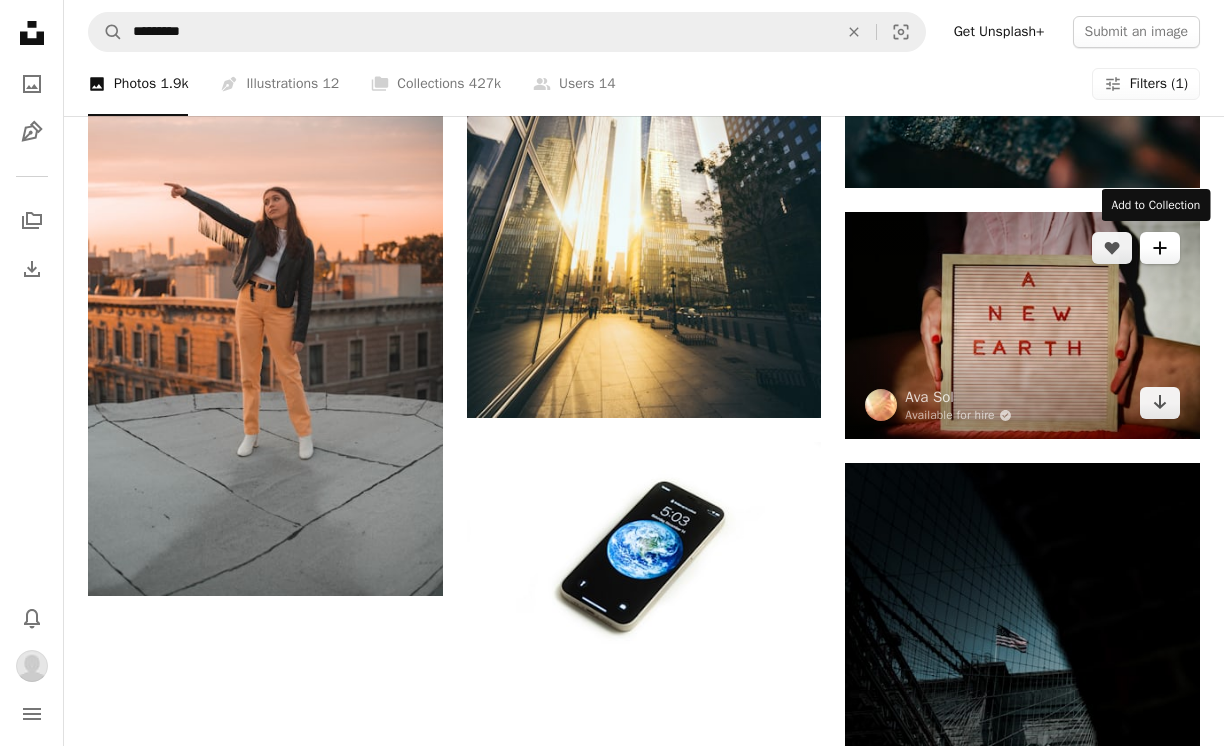 click on "A plus sign" 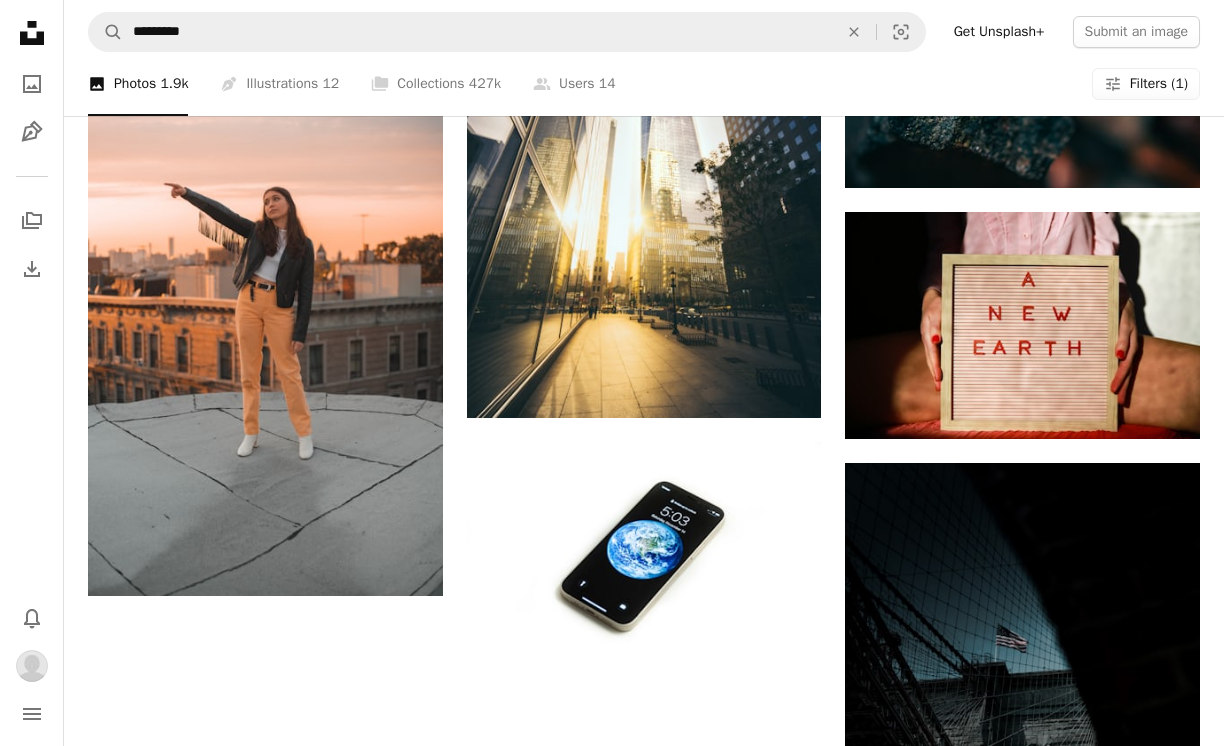 click on "A checkmark A plus sign 40 photos A lock Dissertation Defense Ideas" at bounding box center [778, 2289] 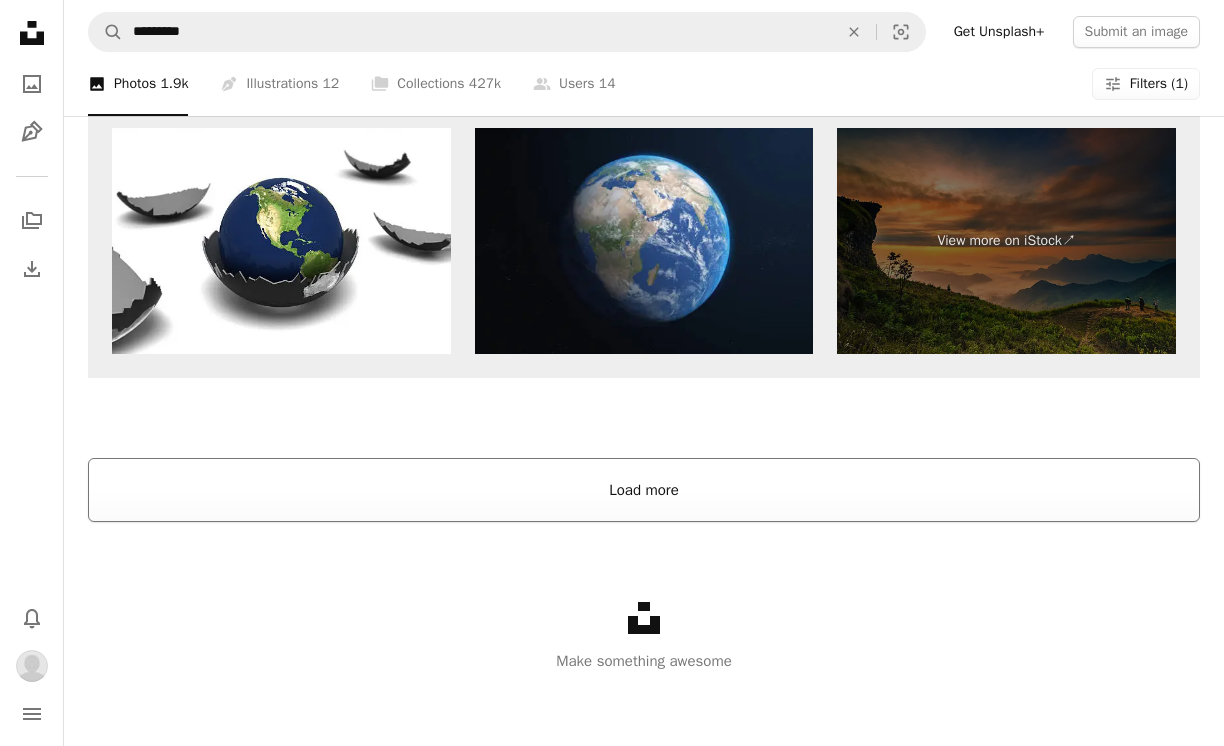 click on "Load more" at bounding box center (644, 490) 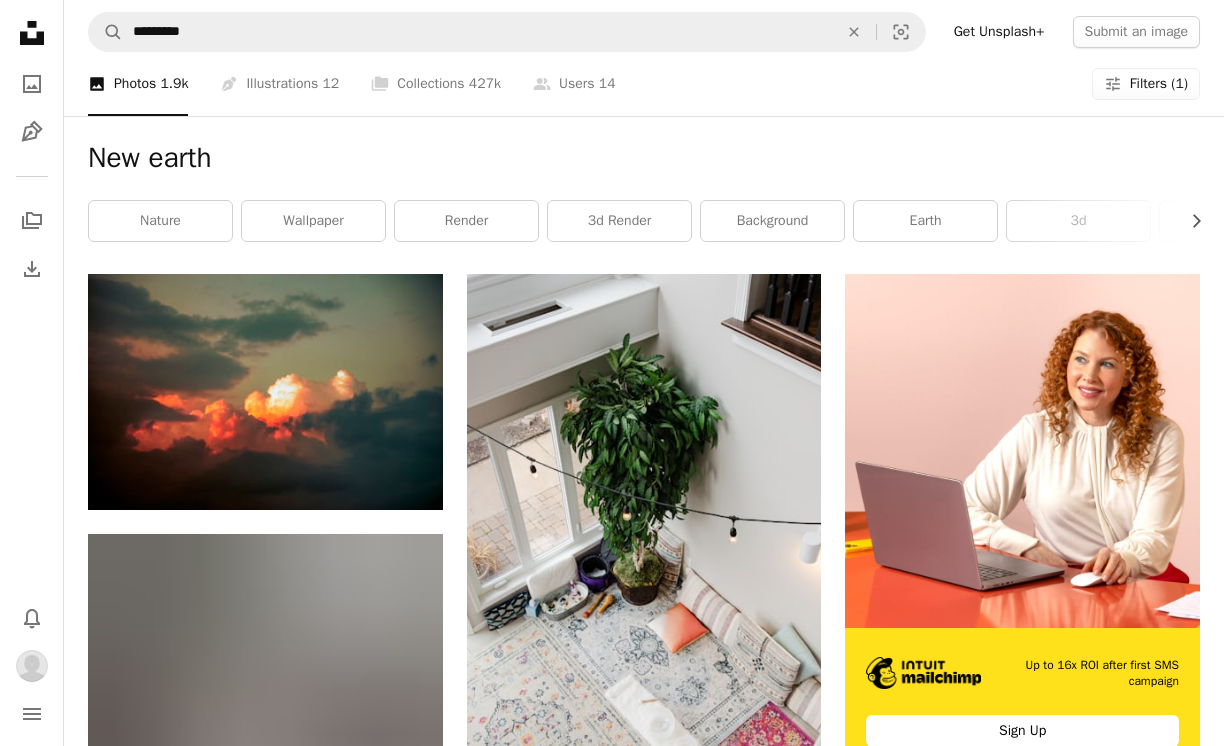 scroll, scrollTop: 0, scrollLeft: 0, axis: both 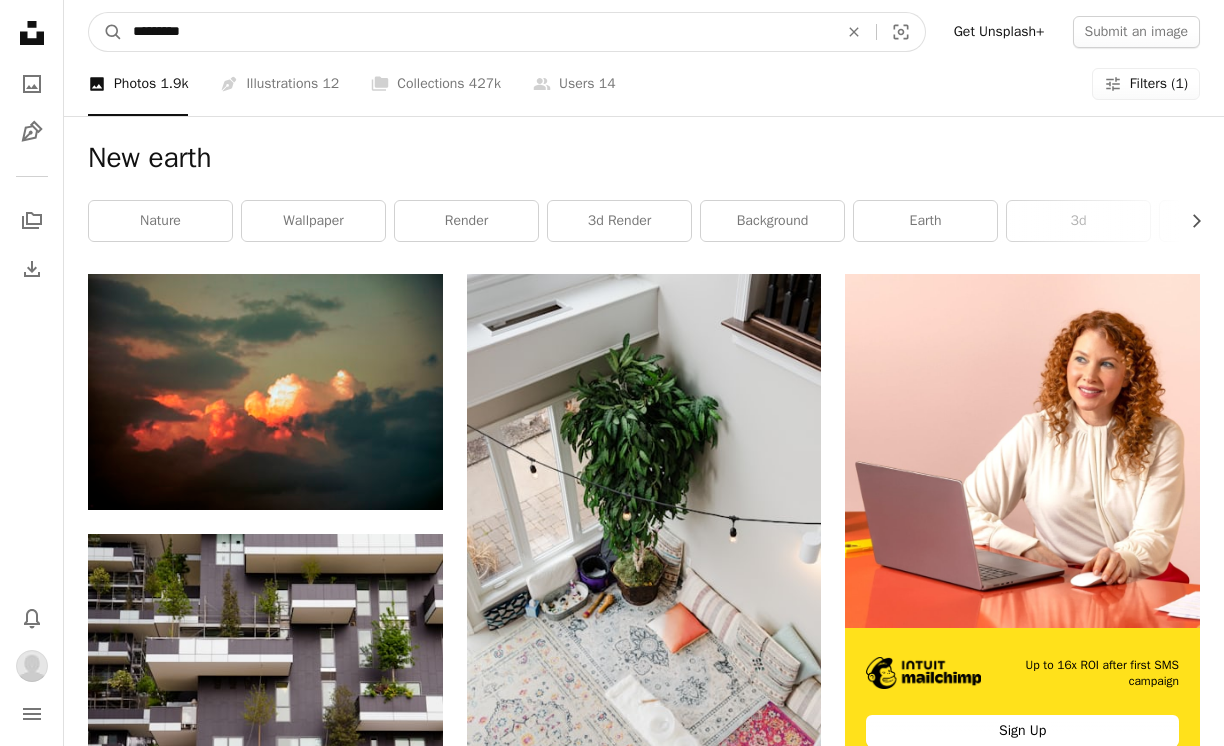 click on "*********" at bounding box center [477, 32] 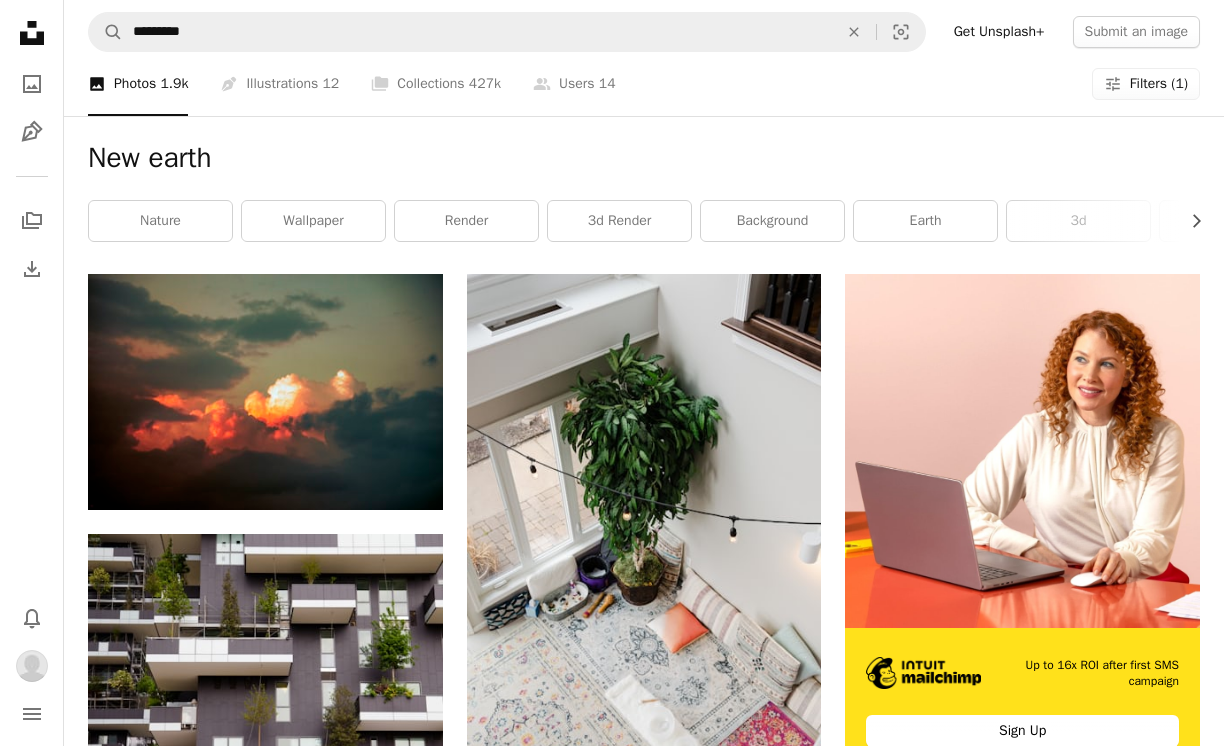 click on "A magnifying glass ********* An X shape Visual search Get Unsplash+ Submit an image" at bounding box center (644, 32) 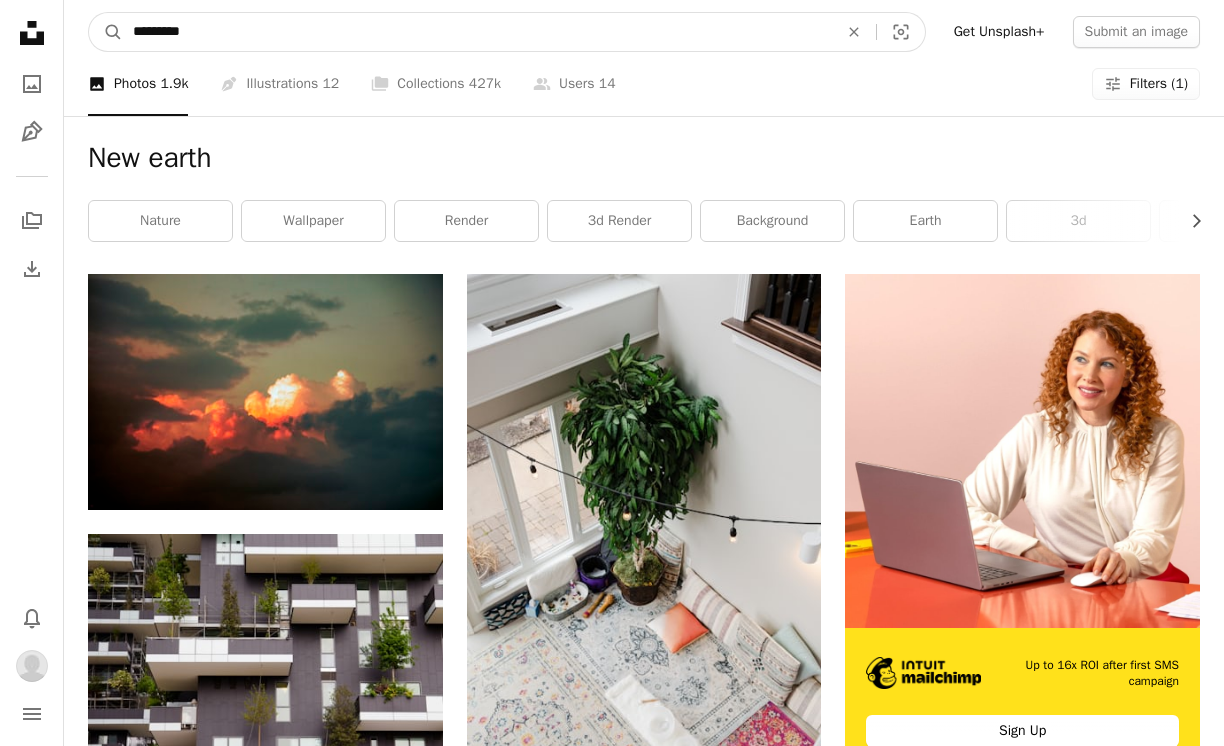 click on "*********" at bounding box center (477, 32) 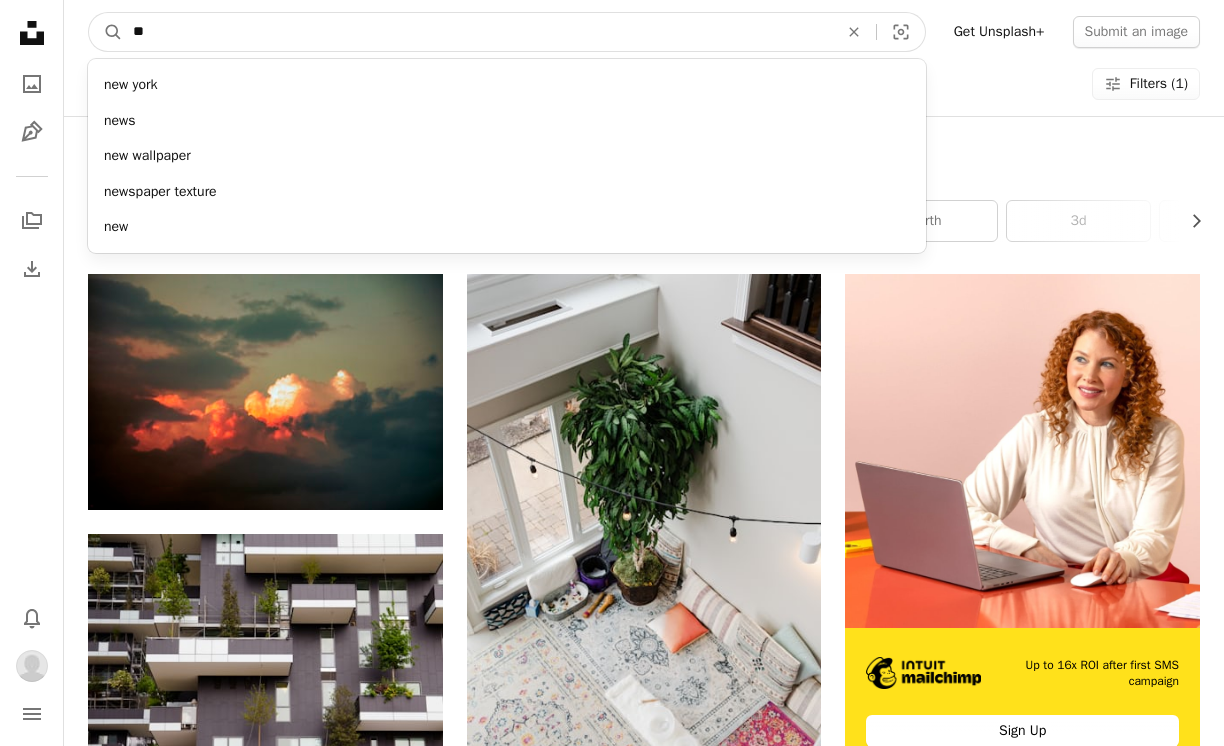 type on "*" 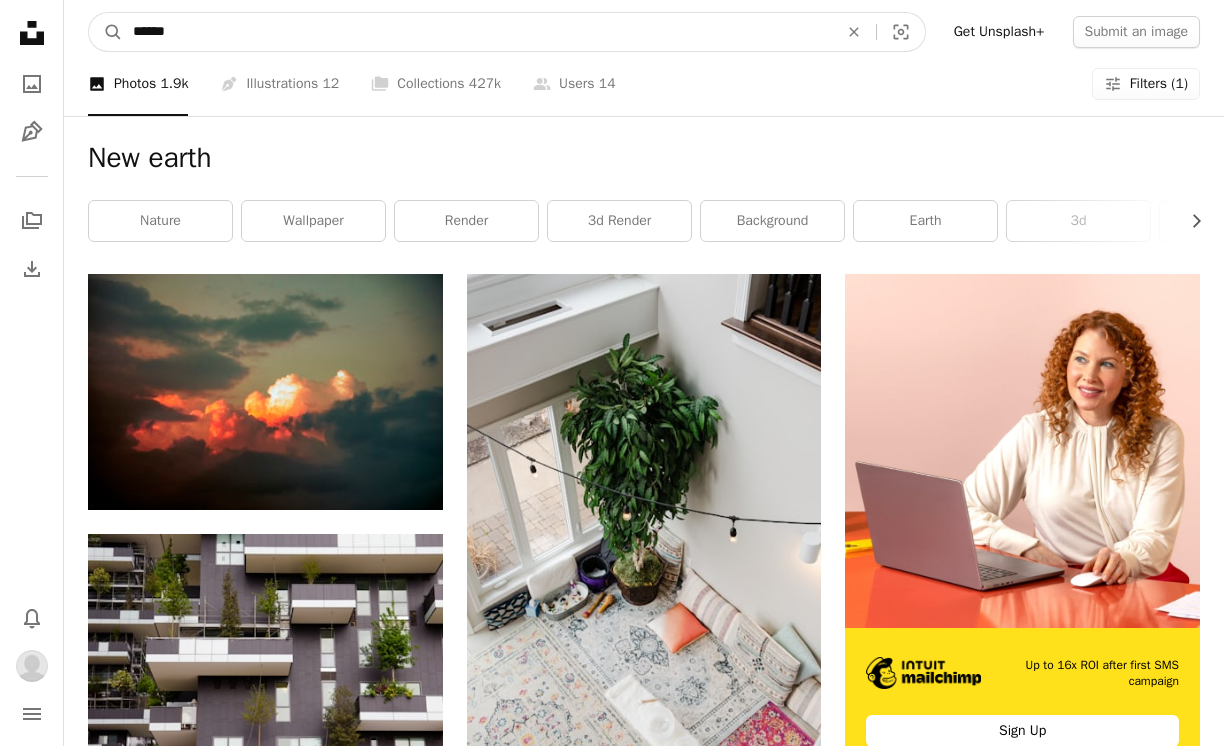 type on "*******" 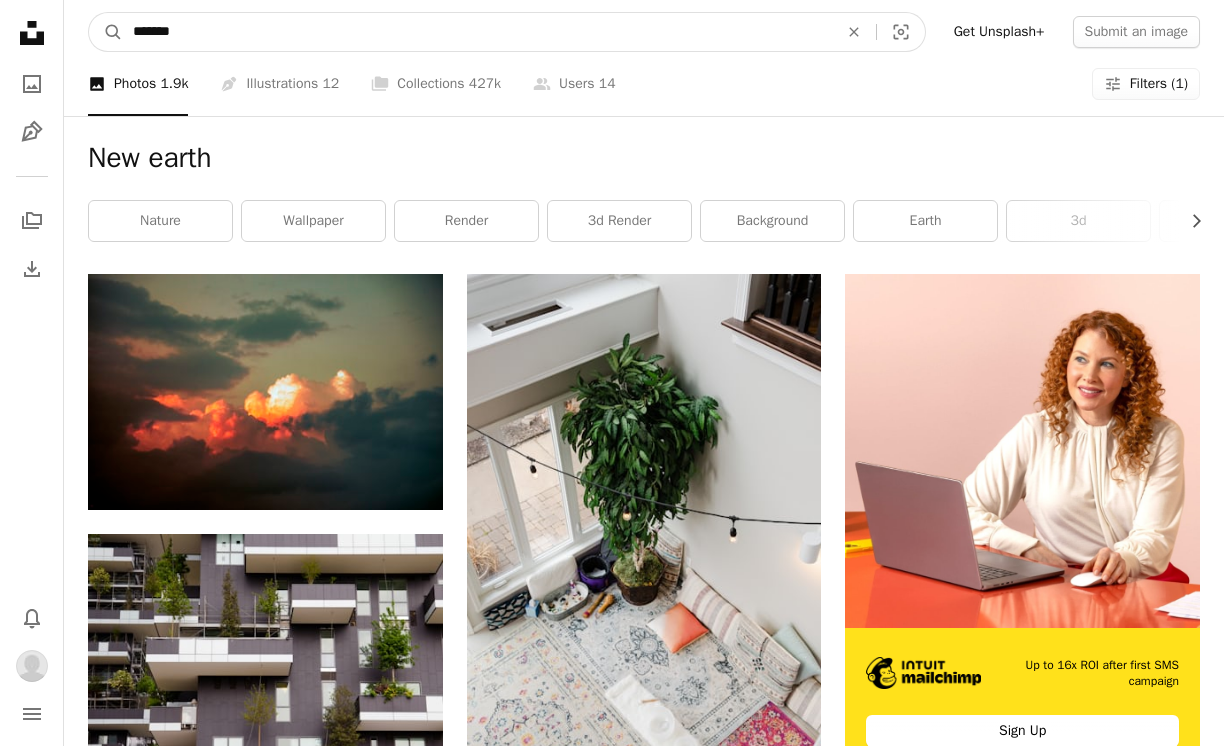 click on "A magnifying glass" at bounding box center (106, 32) 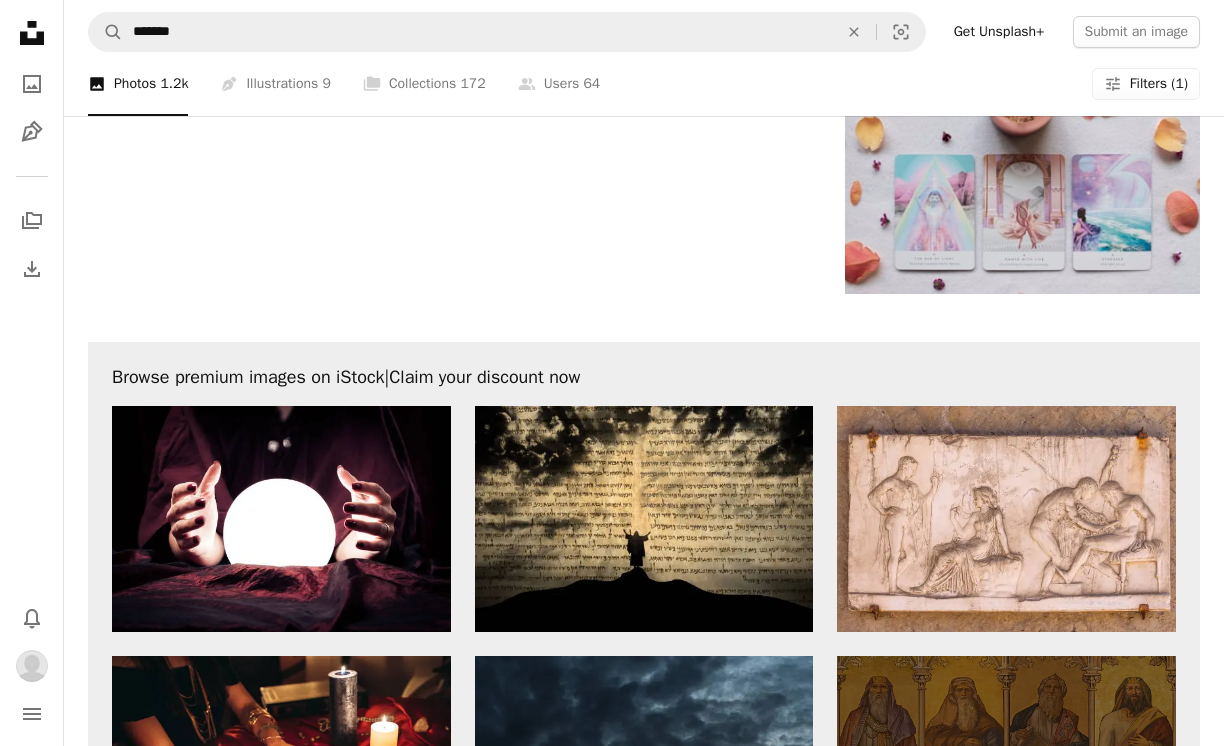 scroll, scrollTop: 2734, scrollLeft: 0, axis: vertical 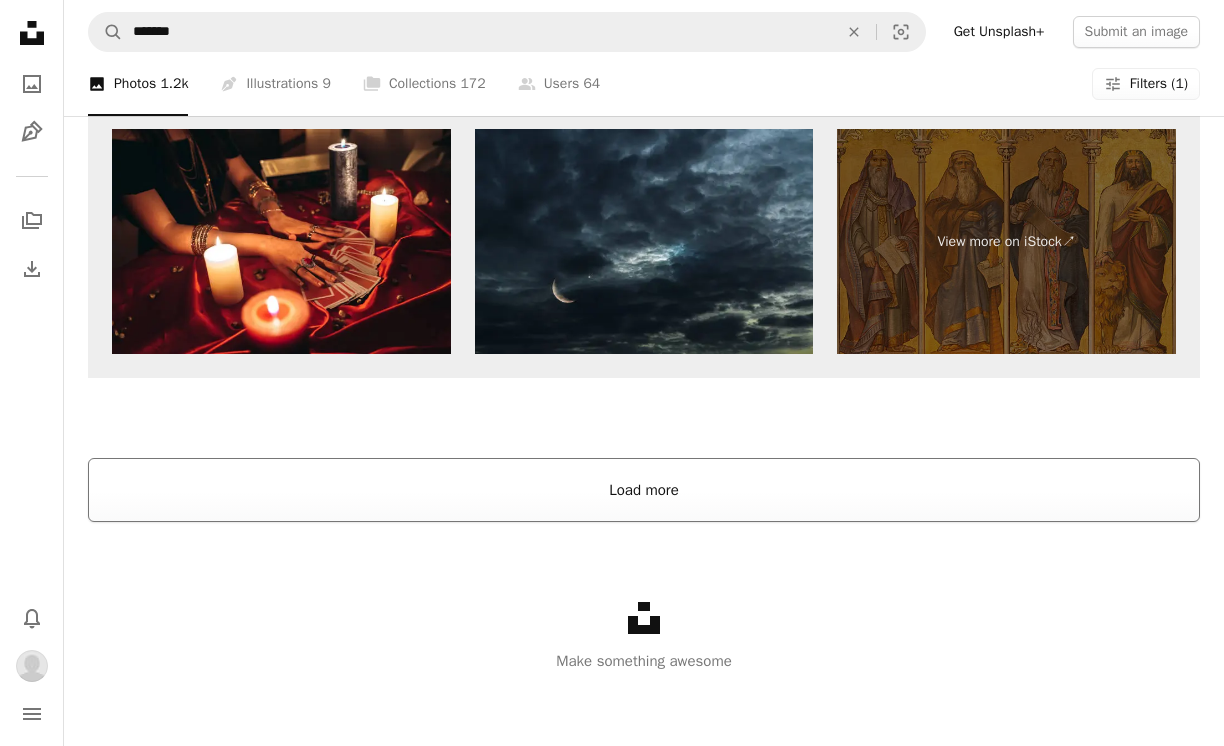 click on "Load more" at bounding box center [644, 490] 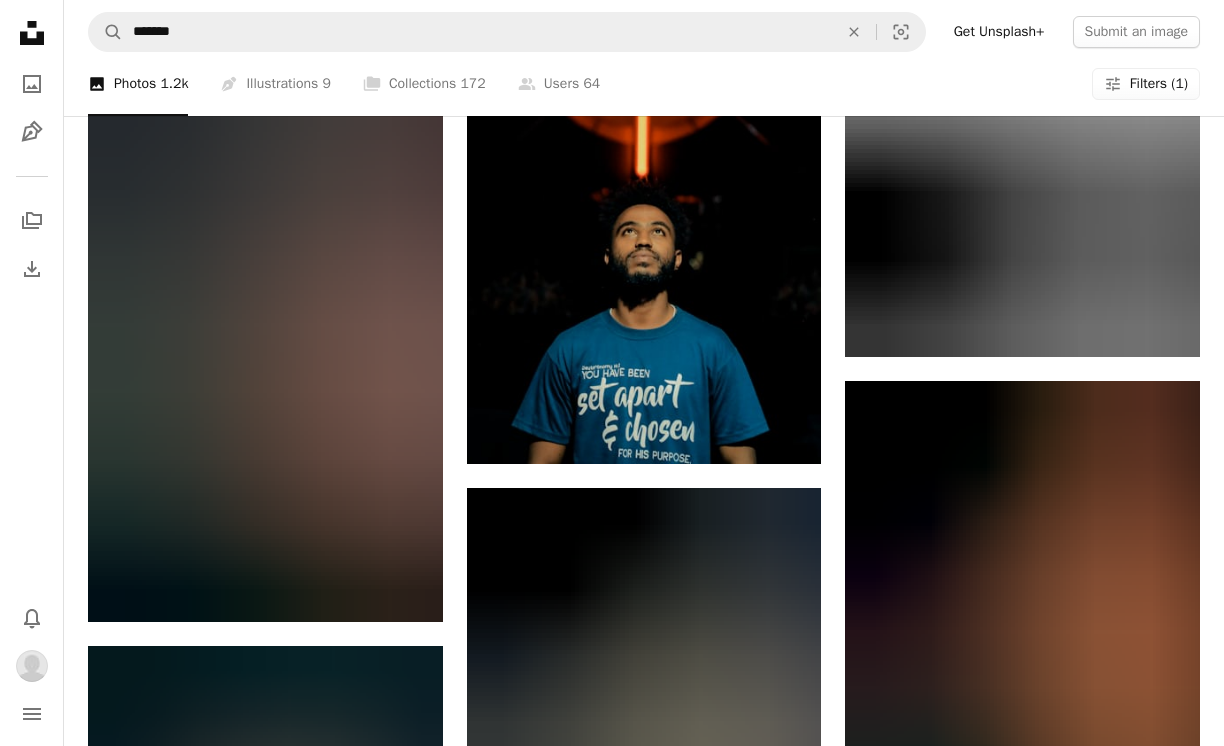 scroll, scrollTop: 17860, scrollLeft: 0, axis: vertical 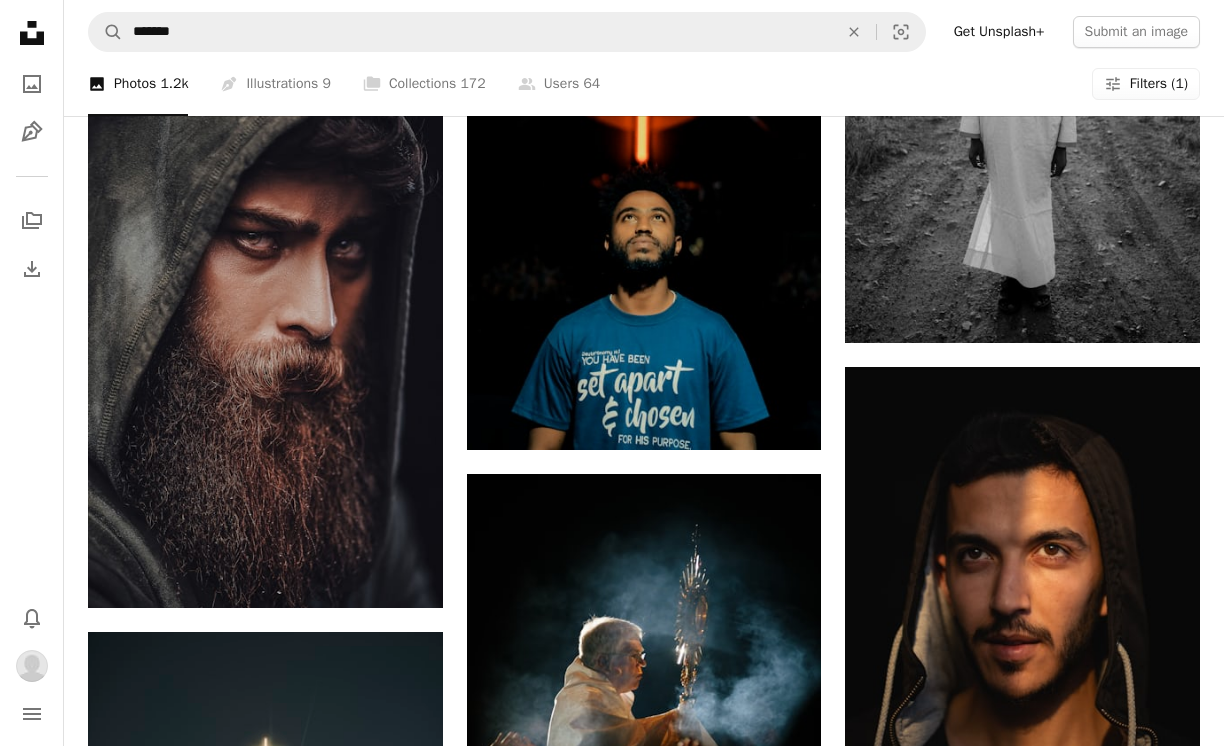 click on "A magnifying glass ******* An X shape Visual search Get Unsplash+ Submit an image" at bounding box center (644, 32) 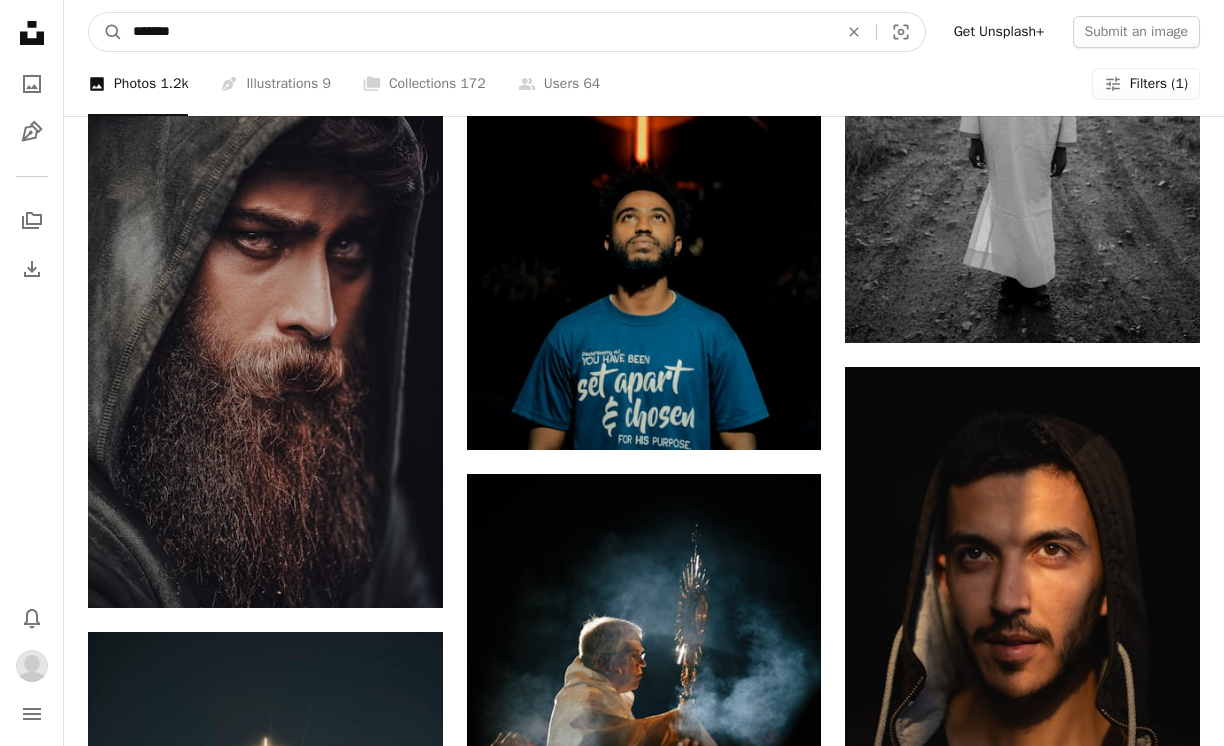 click on "*******" at bounding box center (477, 32) 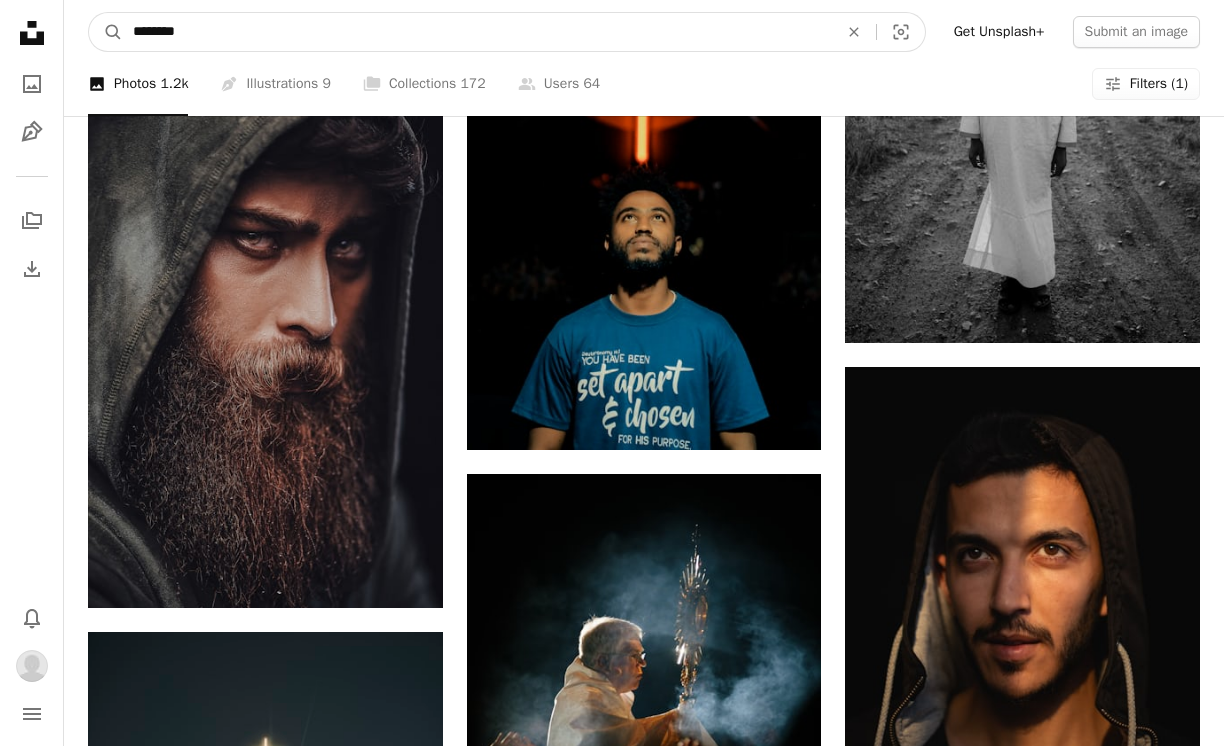type on "*********" 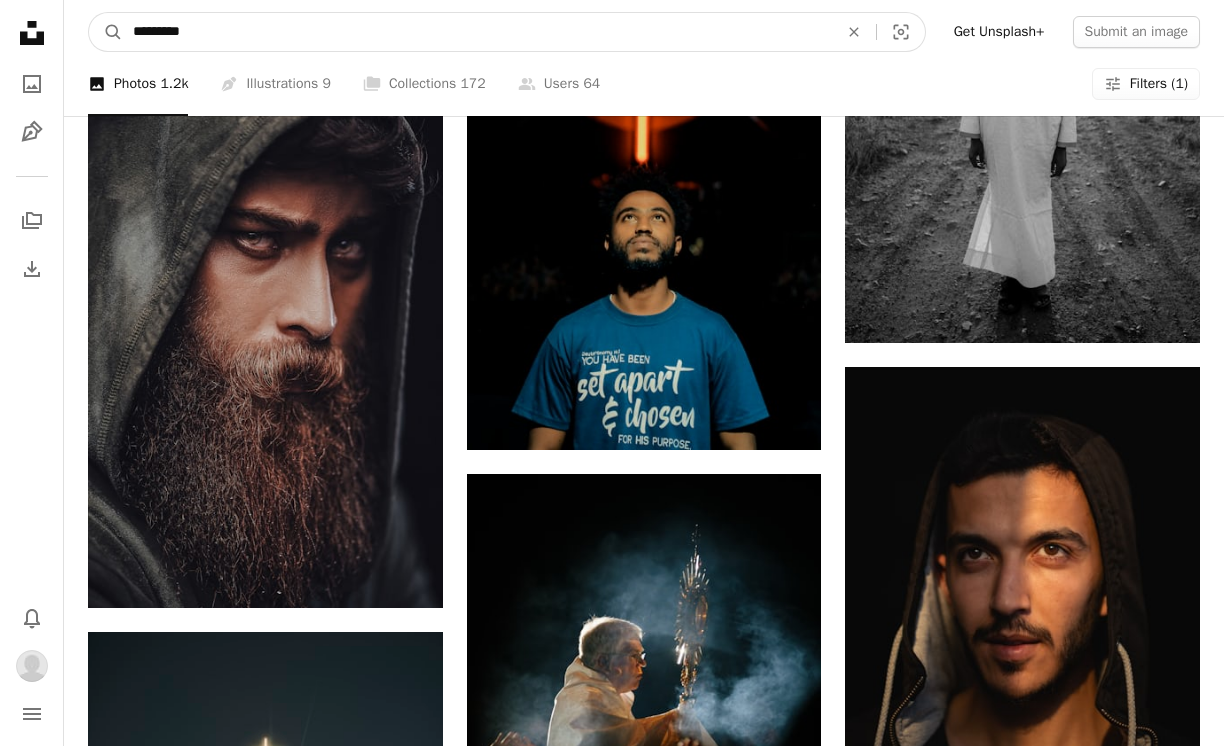 click on "A magnifying glass" at bounding box center (106, 32) 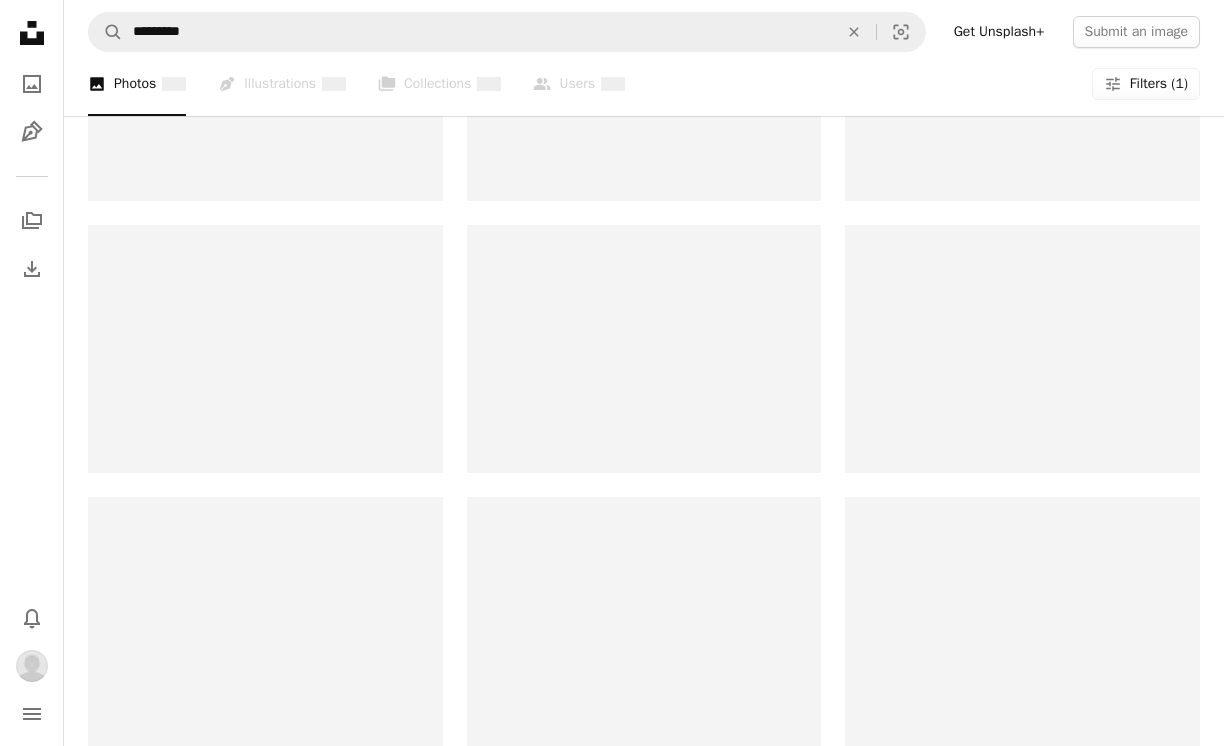 scroll, scrollTop: 0, scrollLeft: 0, axis: both 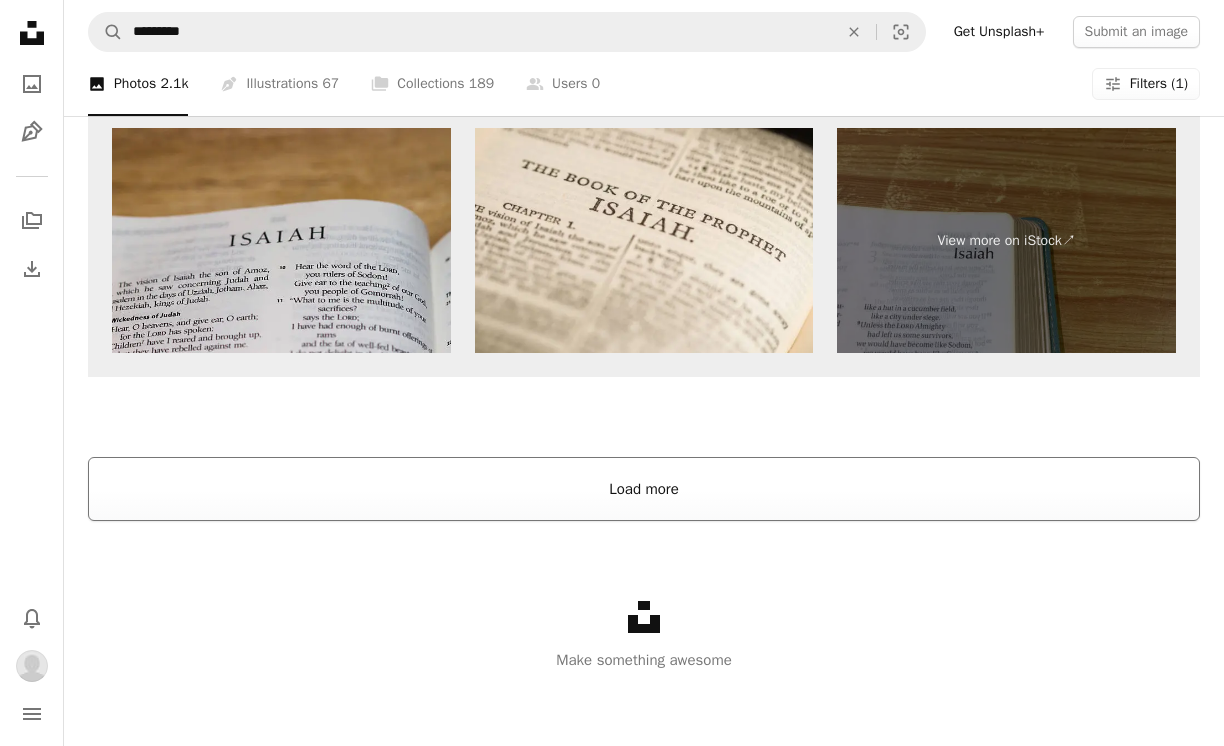 click on "Load more" at bounding box center (644, 489) 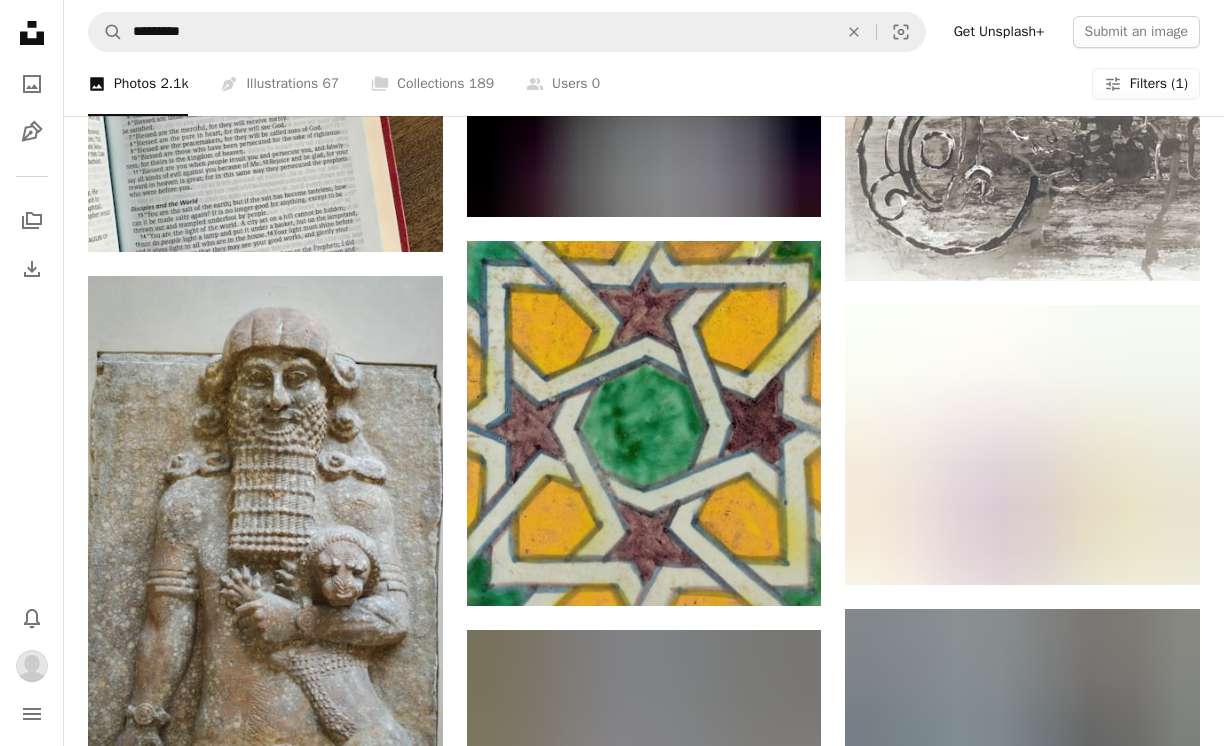 scroll, scrollTop: 26752, scrollLeft: 0, axis: vertical 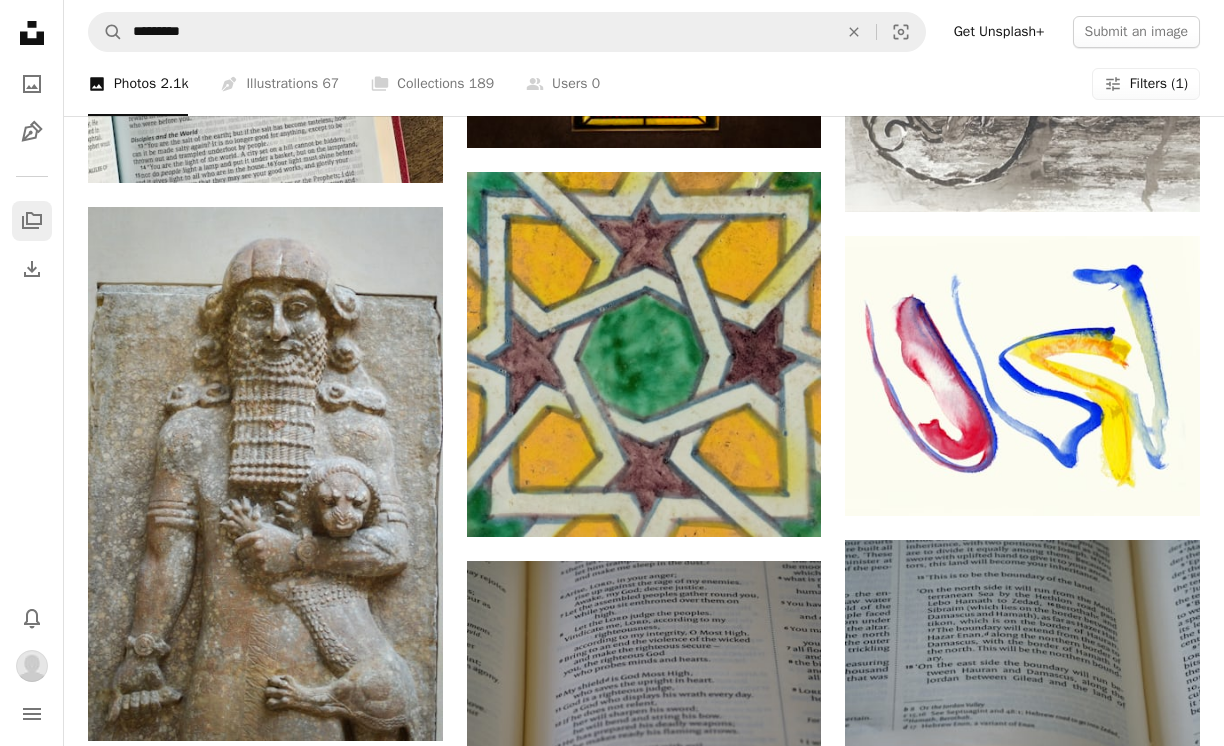 click on "A stack of folders" 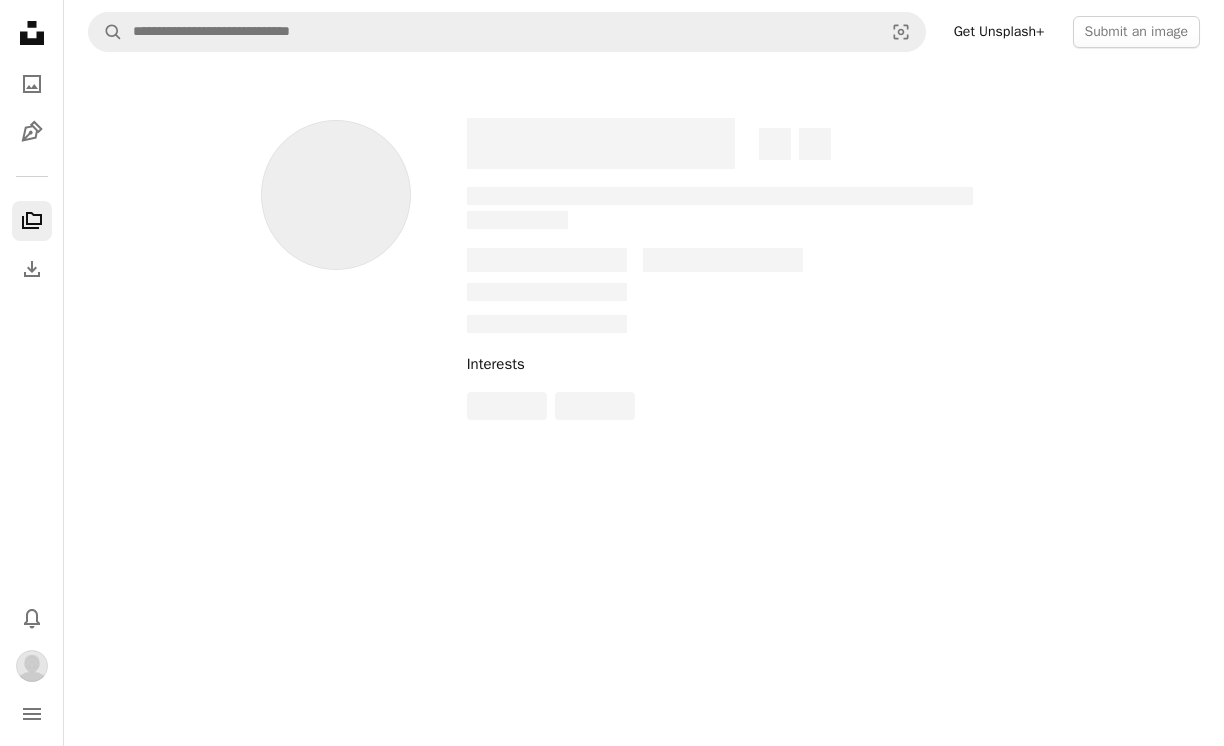 scroll, scrollTop: 0, scrollLeft: 0, axis: both 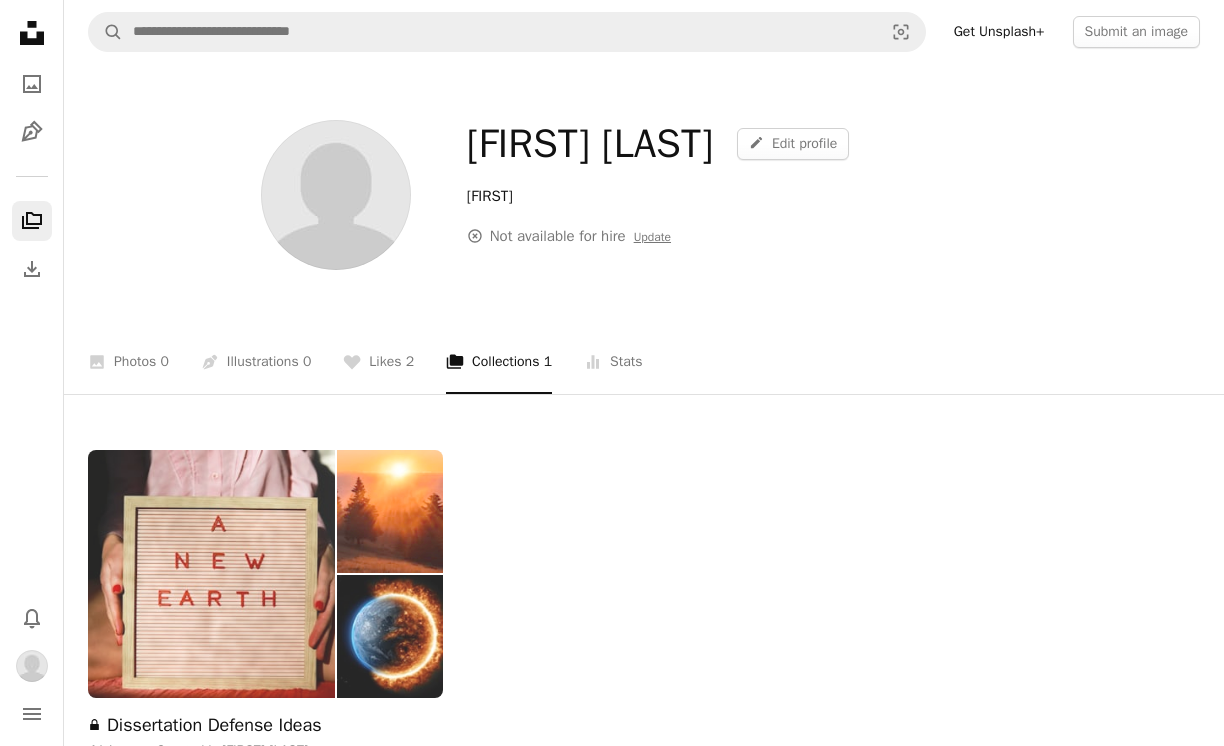 click at bounding box center [390, 636] 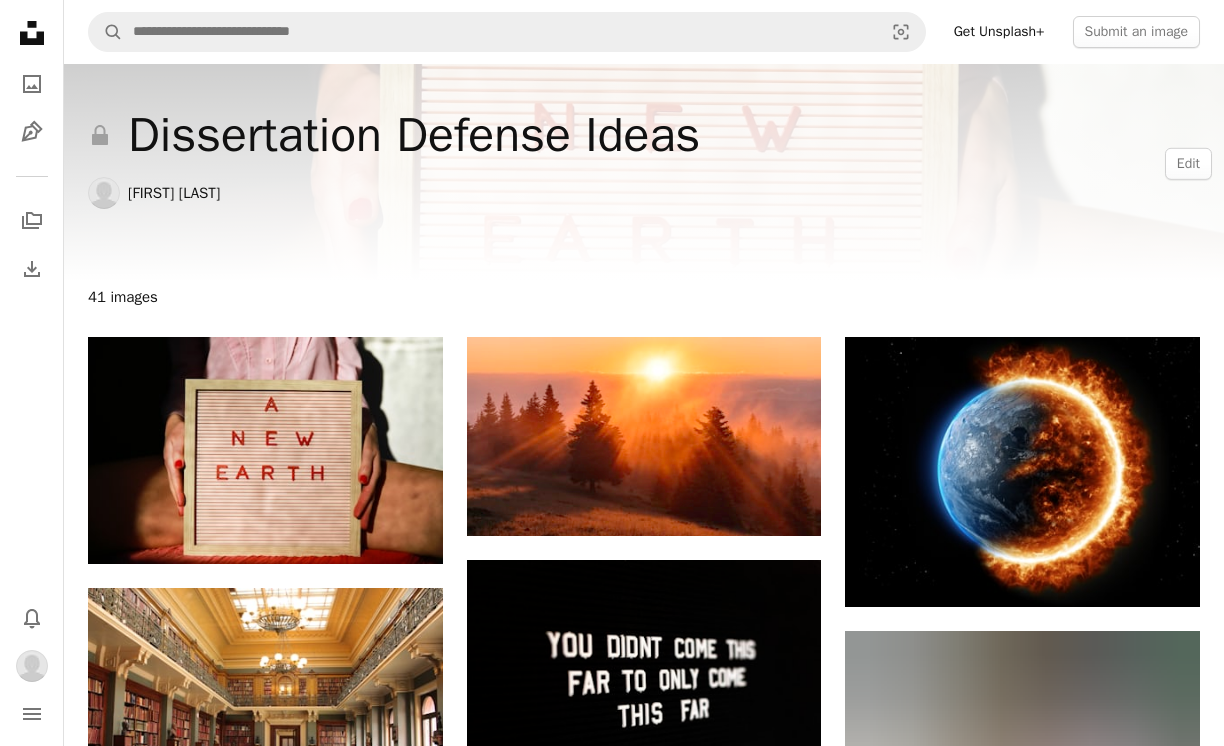 scroll, scrollTop: 14, scrollLeft: 0, axis: vertical 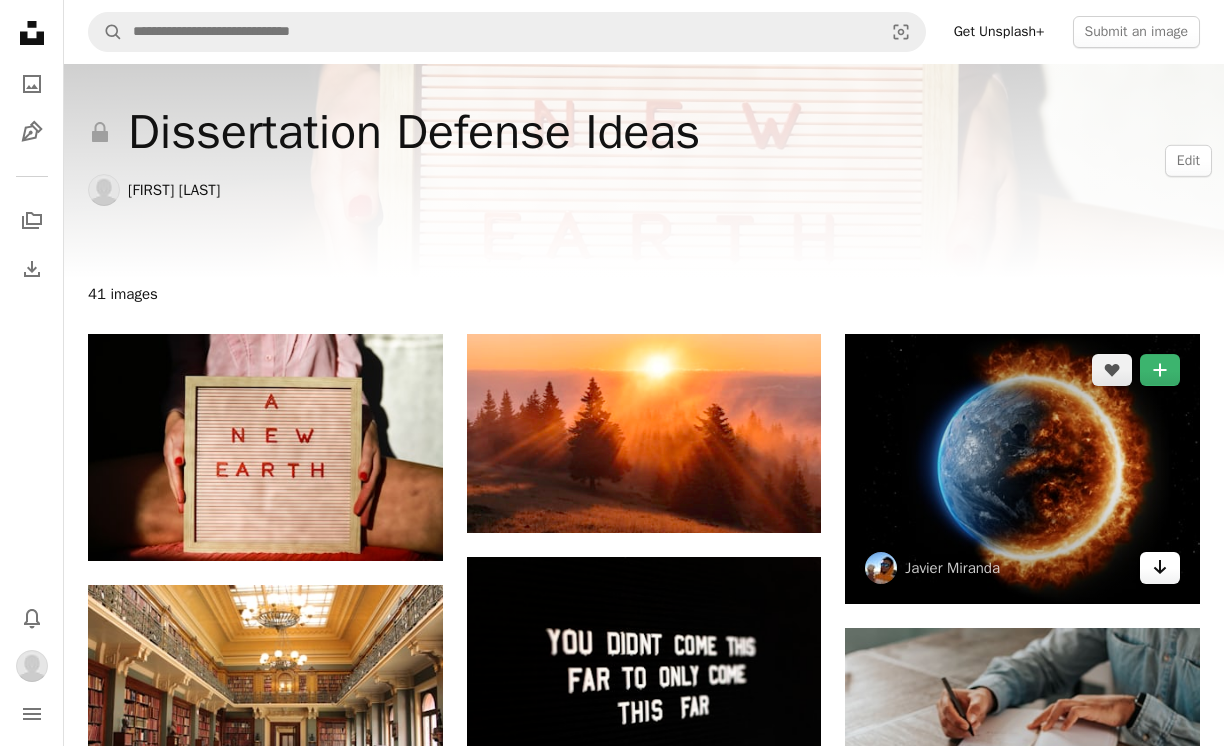 click 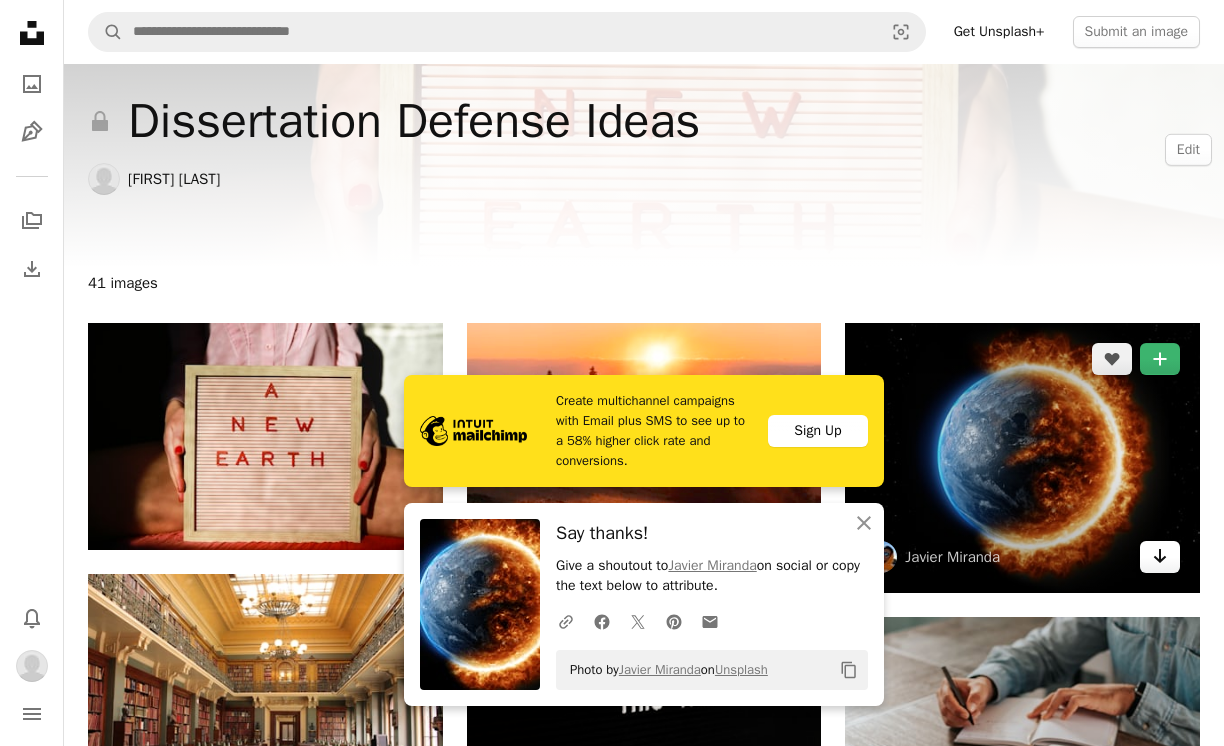 scroll, scrollTop: 25, scrollLeft: 0, axis: vertical 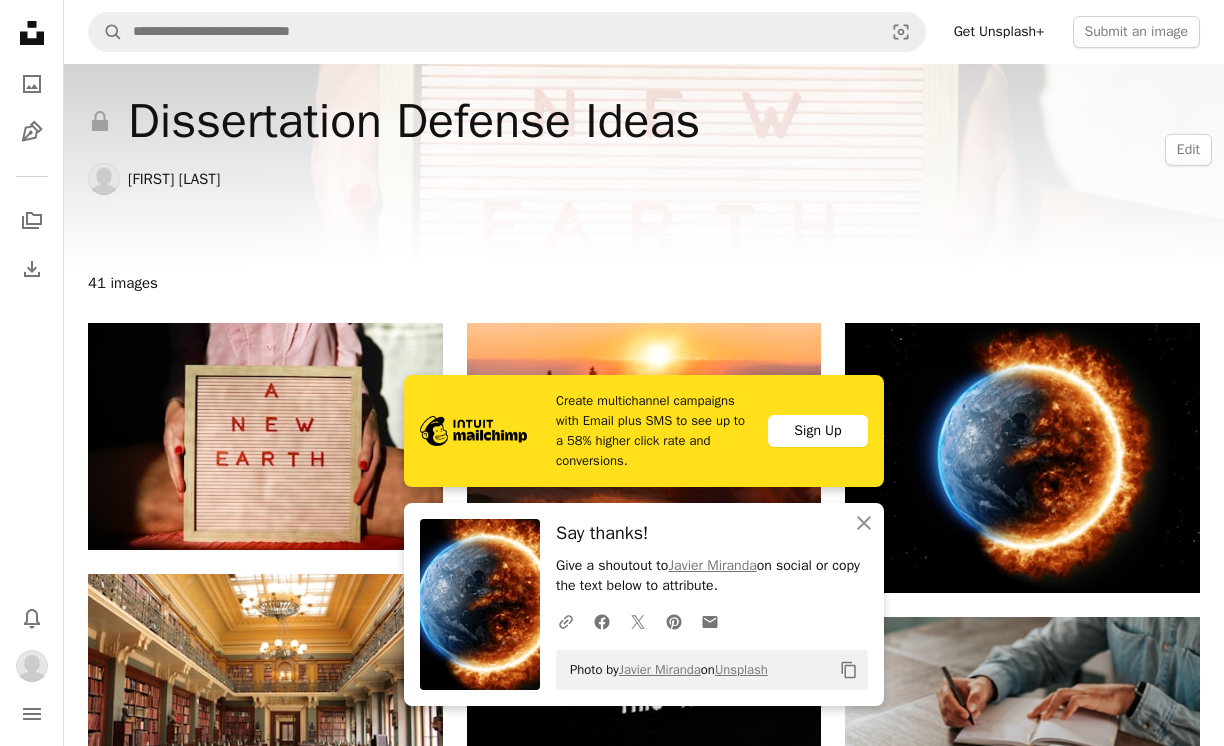click on "41 images" at bounding box center (644, 283) 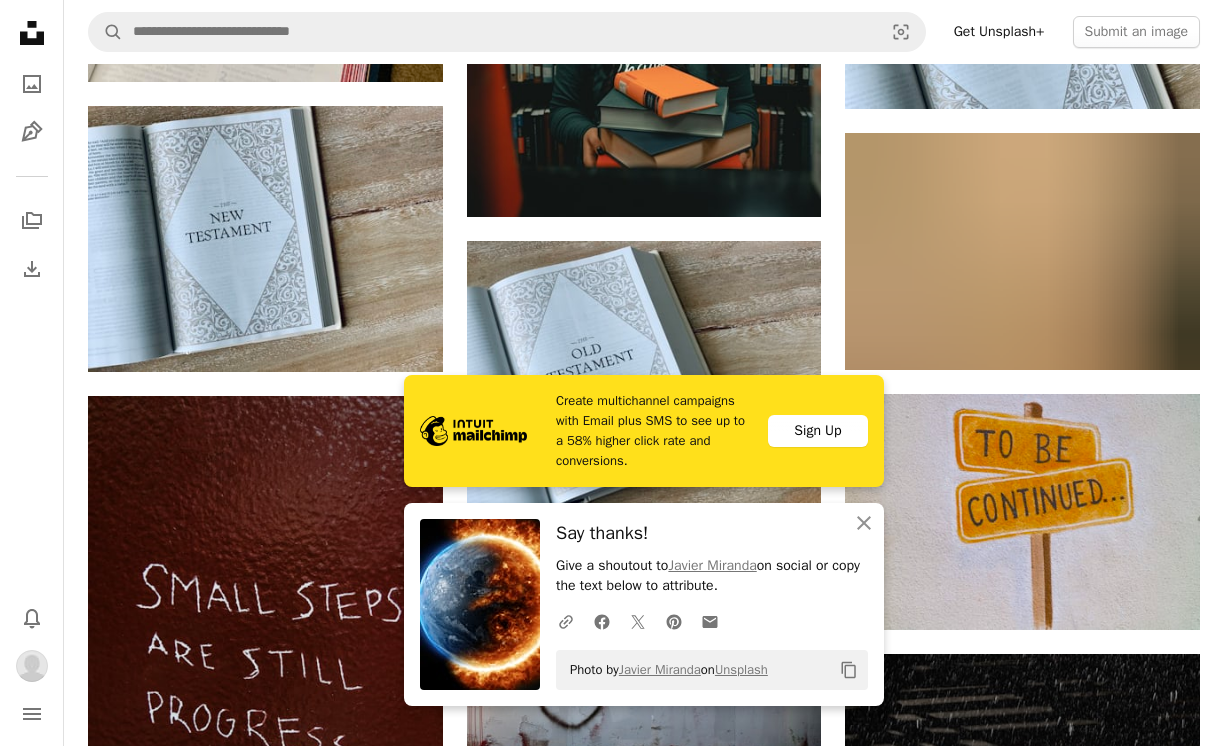 scroll, scrollTop: 1091, scrollLeft: 0, axis: vertical 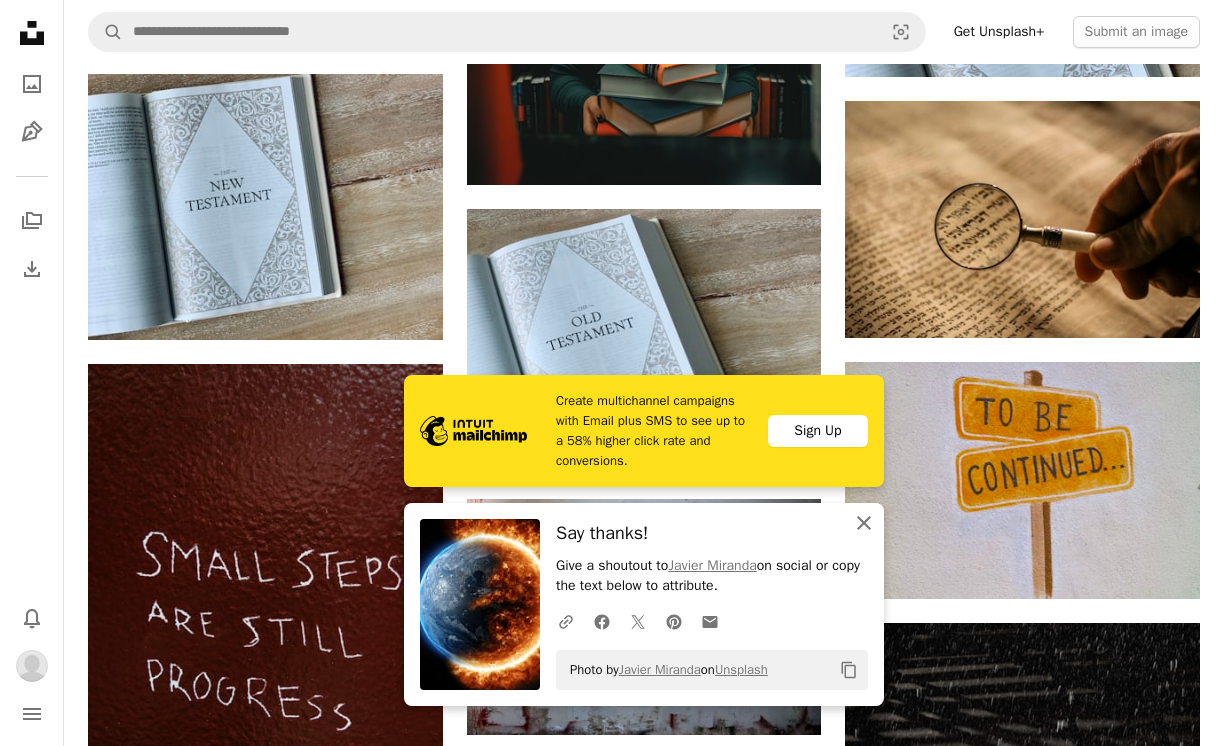 click 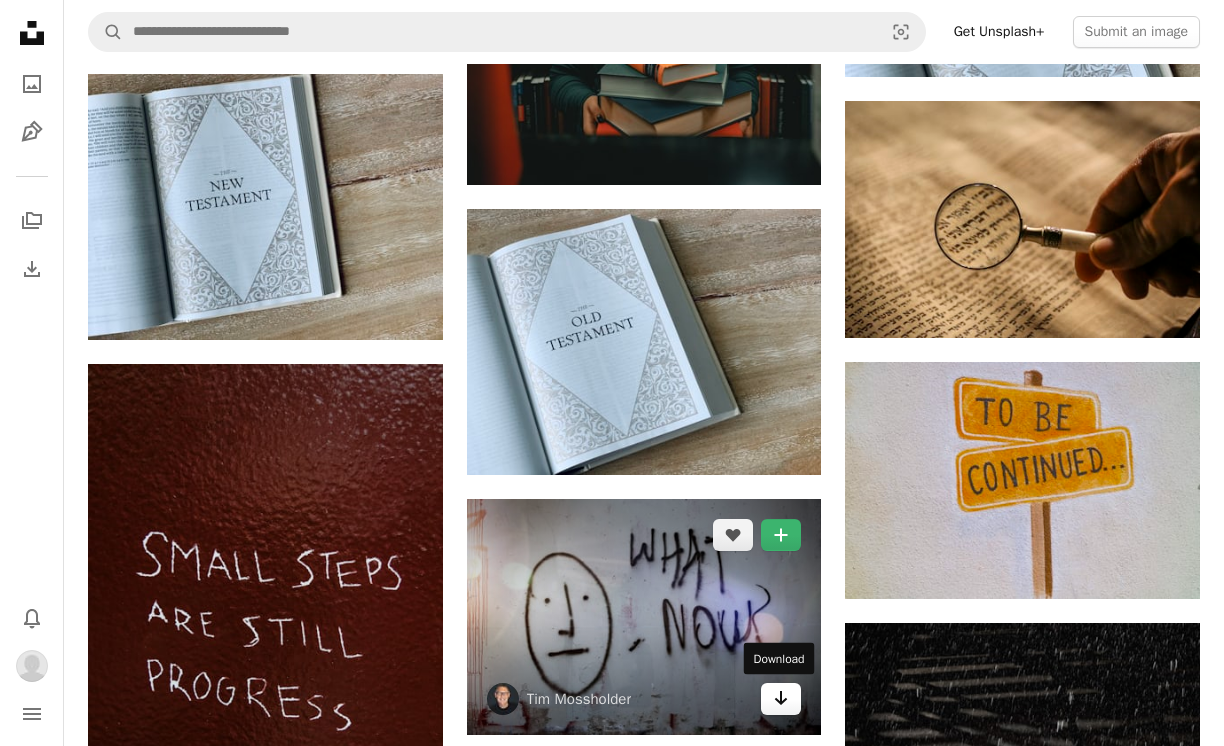 click on "Arrow pointing down" 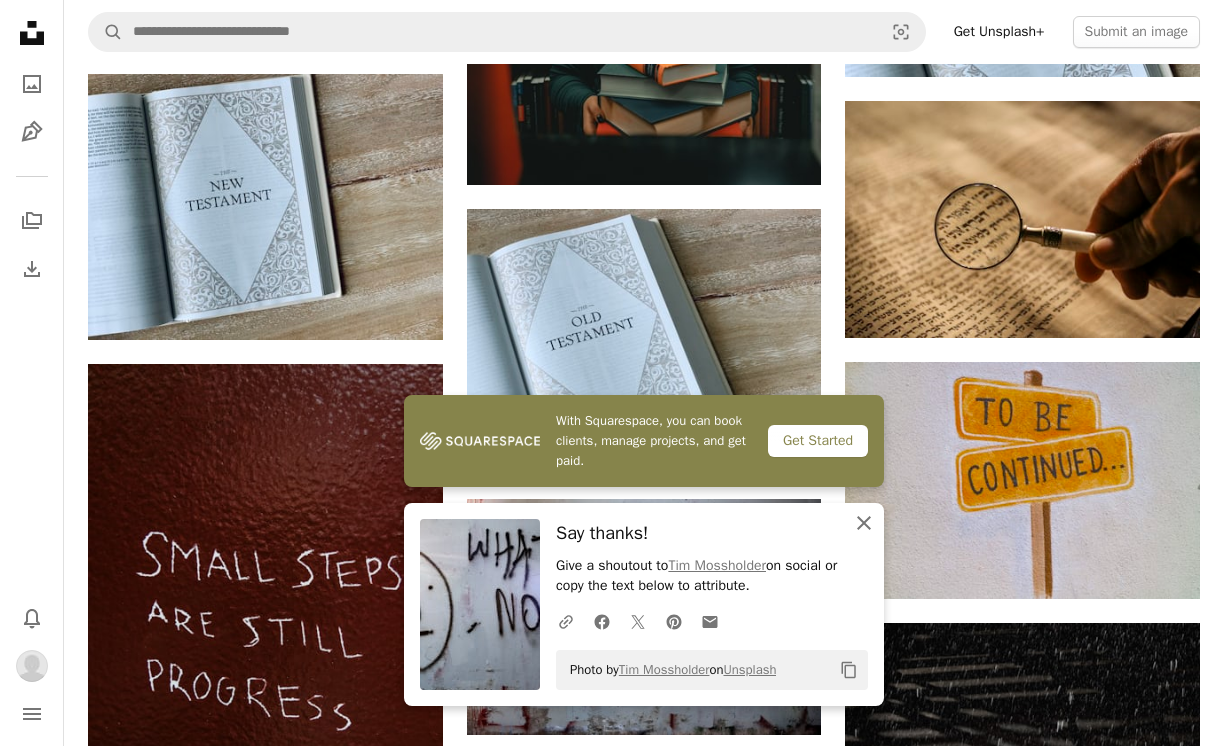 click on "An X shape" 